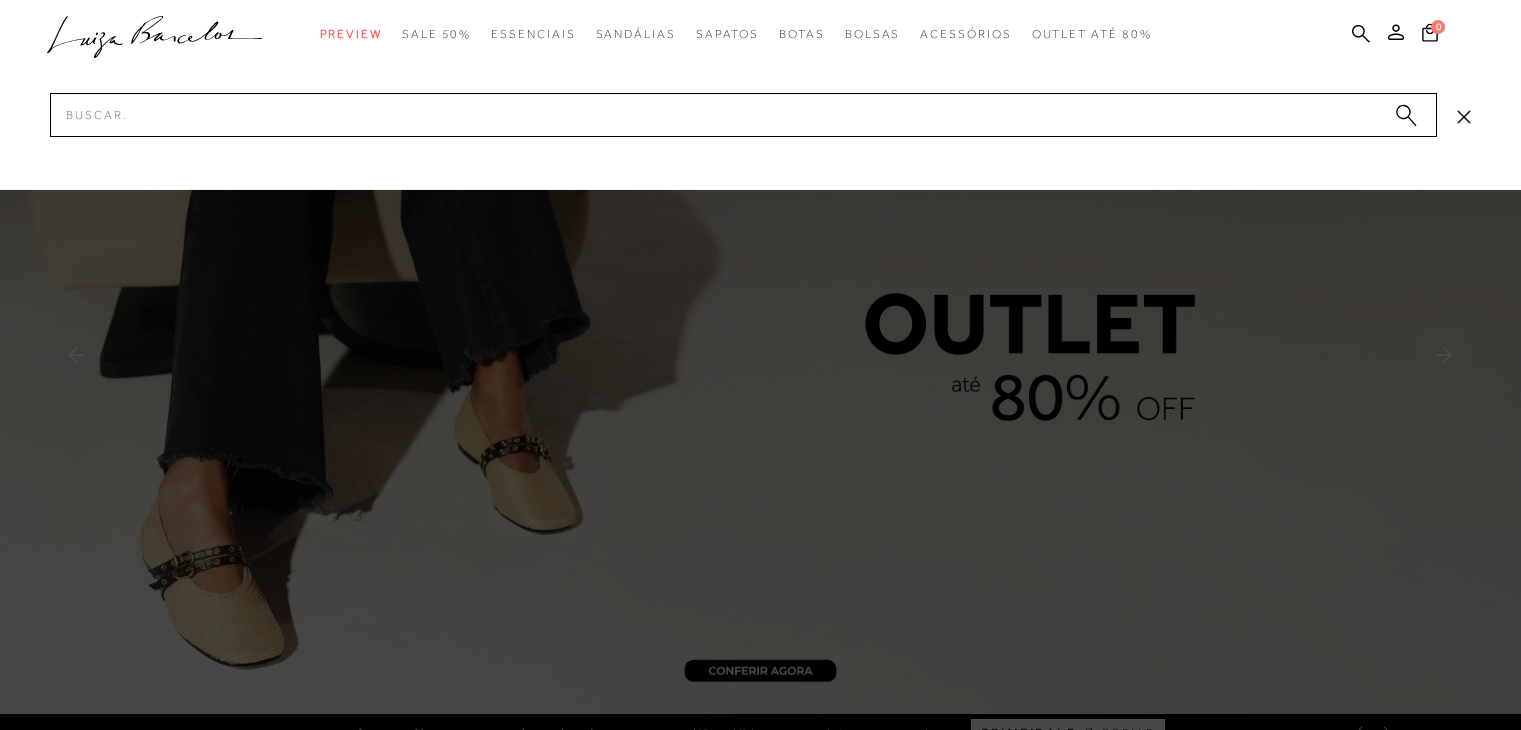 click on "Pesquisar" at bounding box center (743, 115) 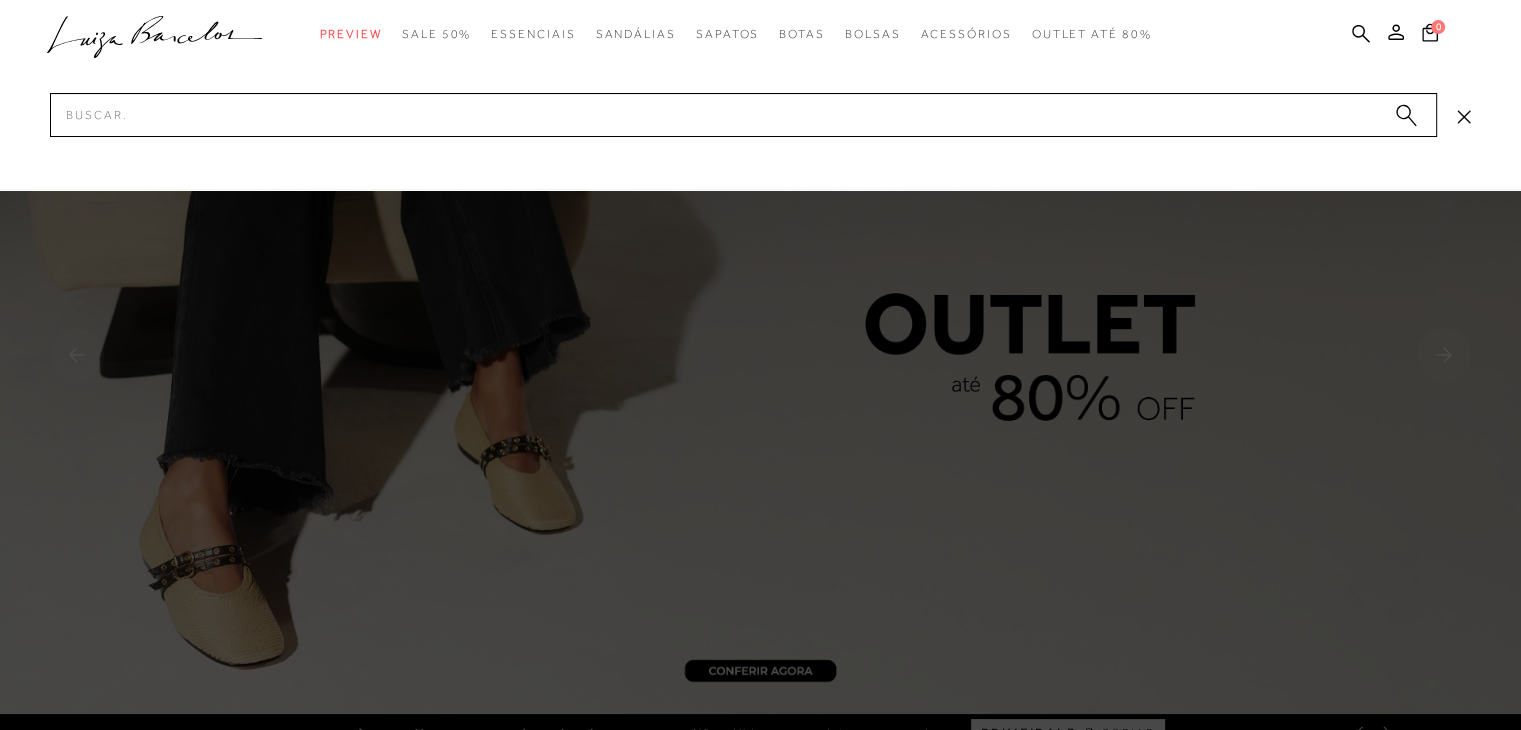 scroll, scrollTop: 0, scrollLeft: 0, axis: both 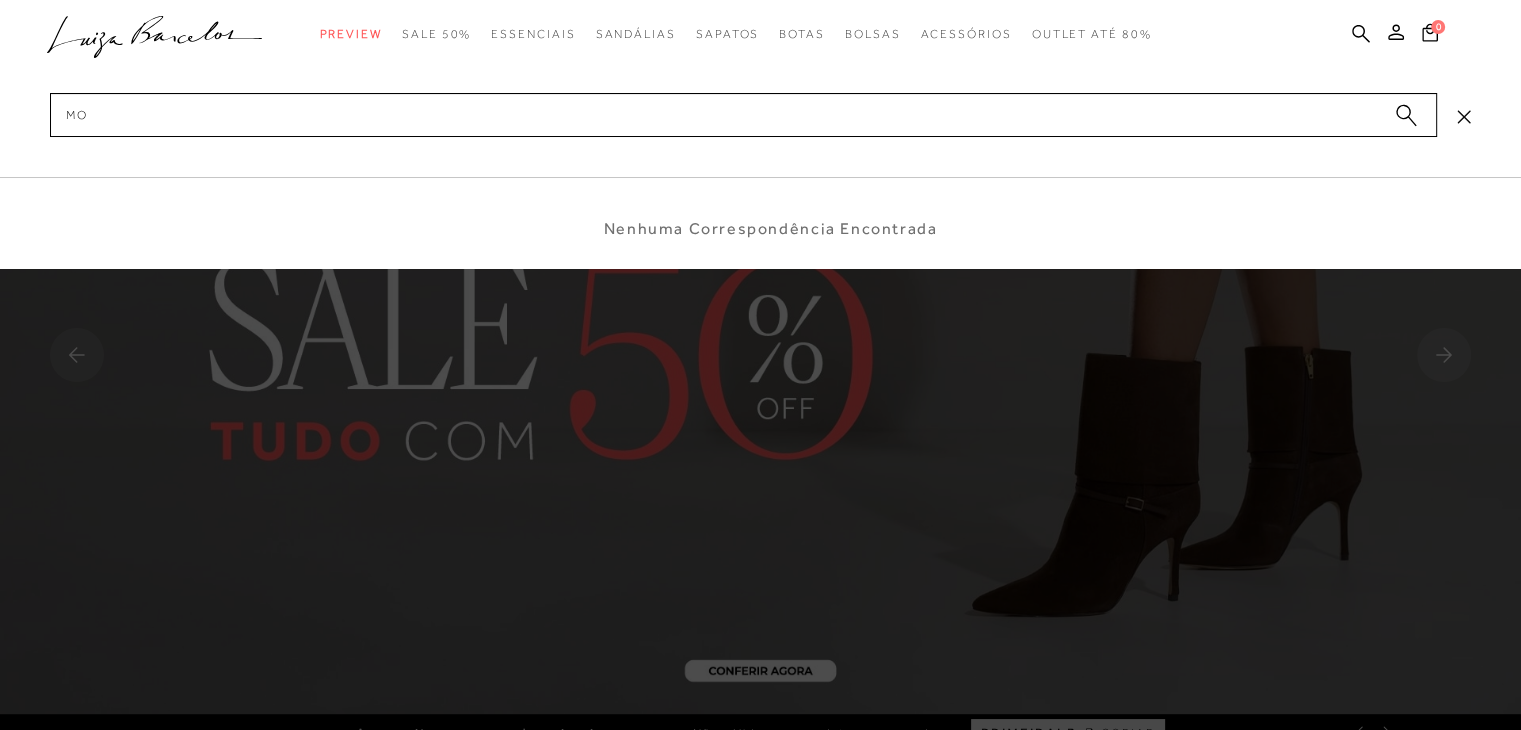 type on "m" 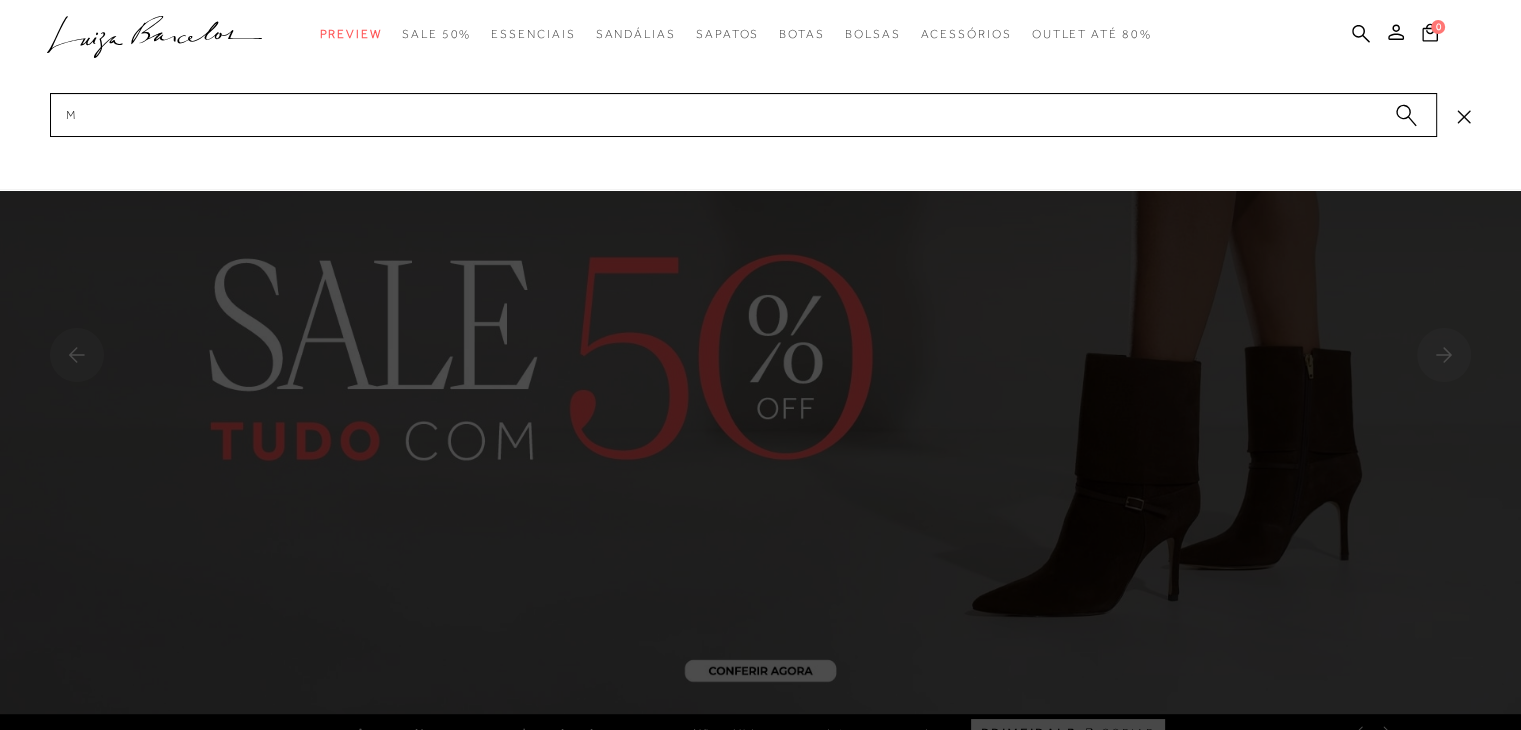 type 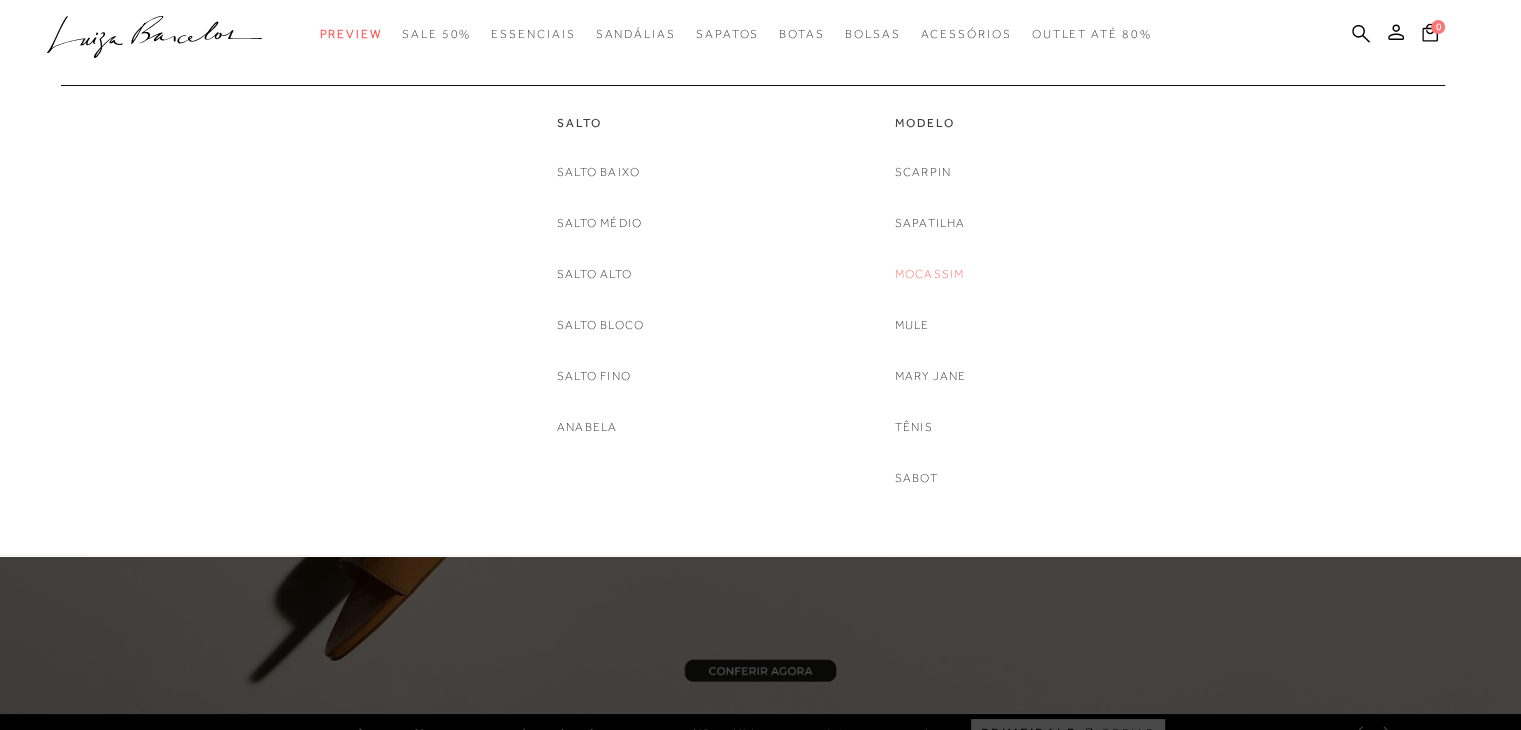click on "Mocassim" at bounding box center [930, 274] 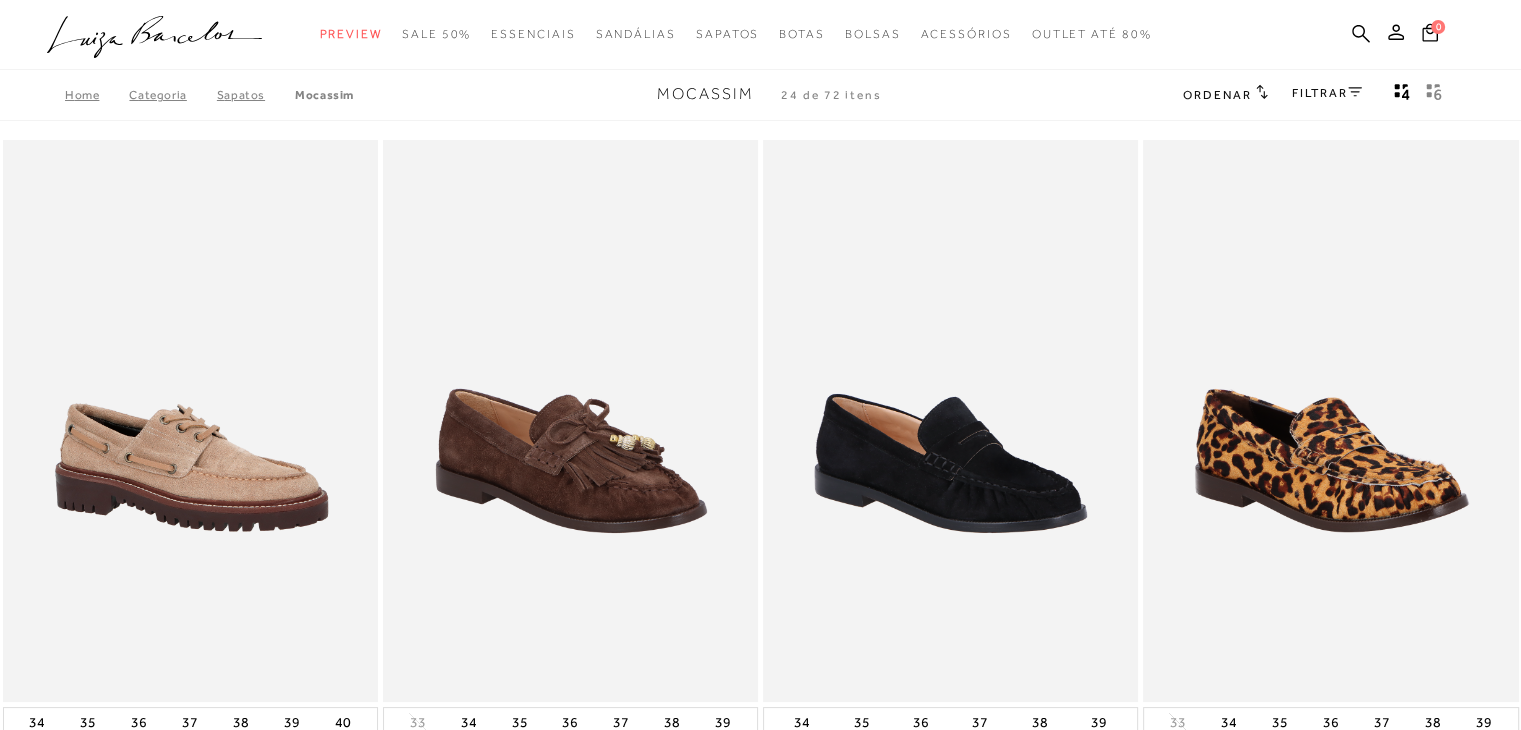 click on "Ordenar" at bounding box center [1217, 95] 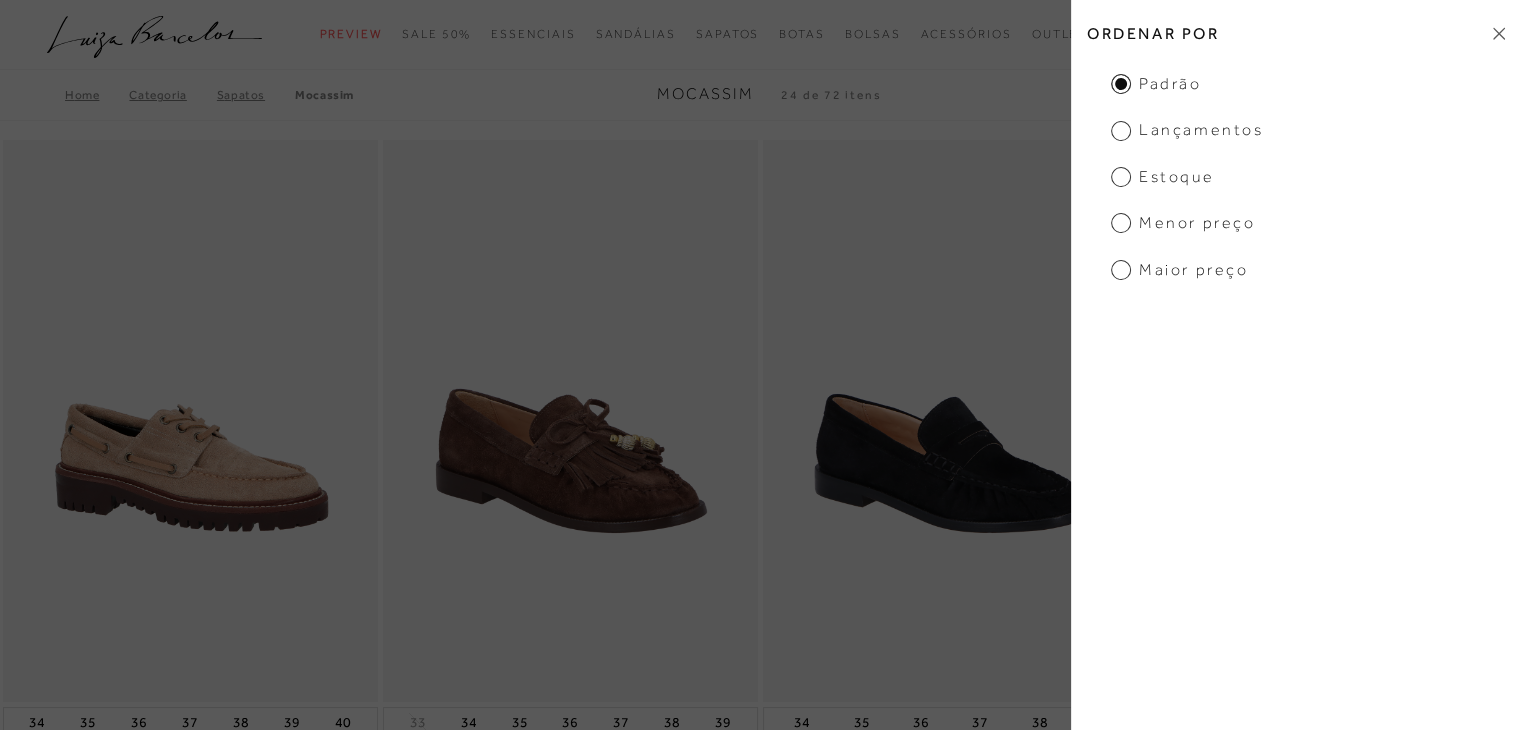 click on "Menor preço" at bounding box center (1183, 223) 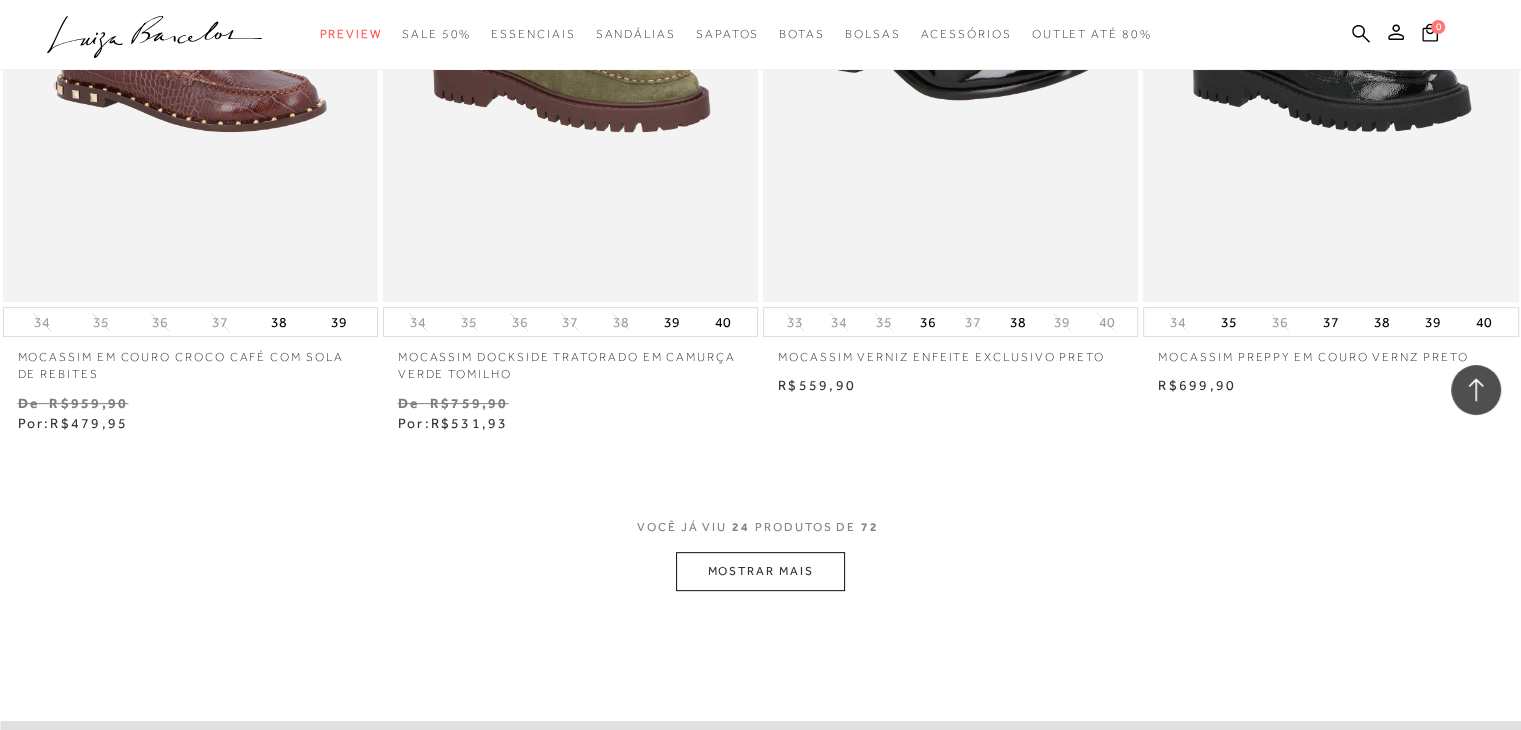 scroll, scrollTop: 8500, scrollLeft: 0, axis: vertical 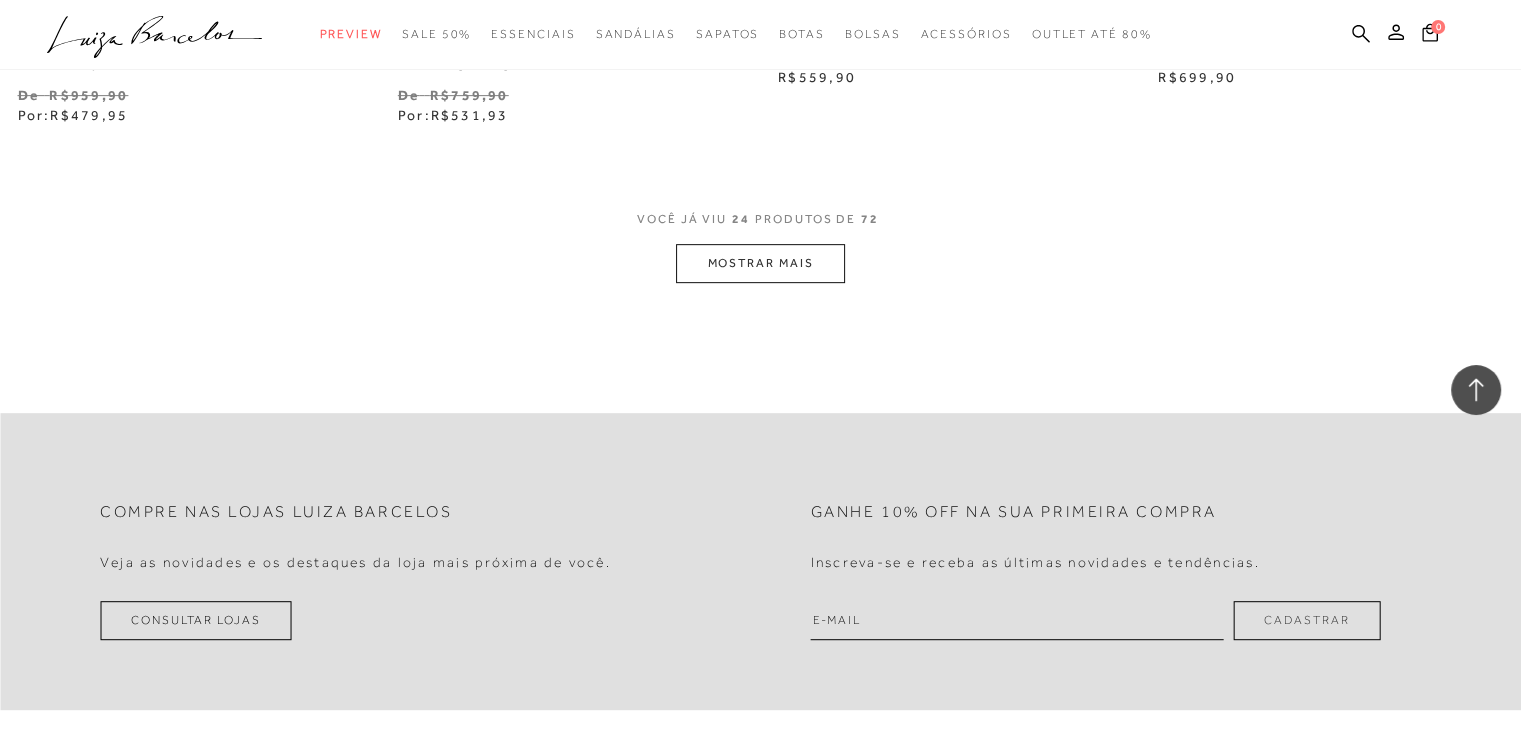 click on "MOSTRAR MAIS" at bounding box center [760, 263] 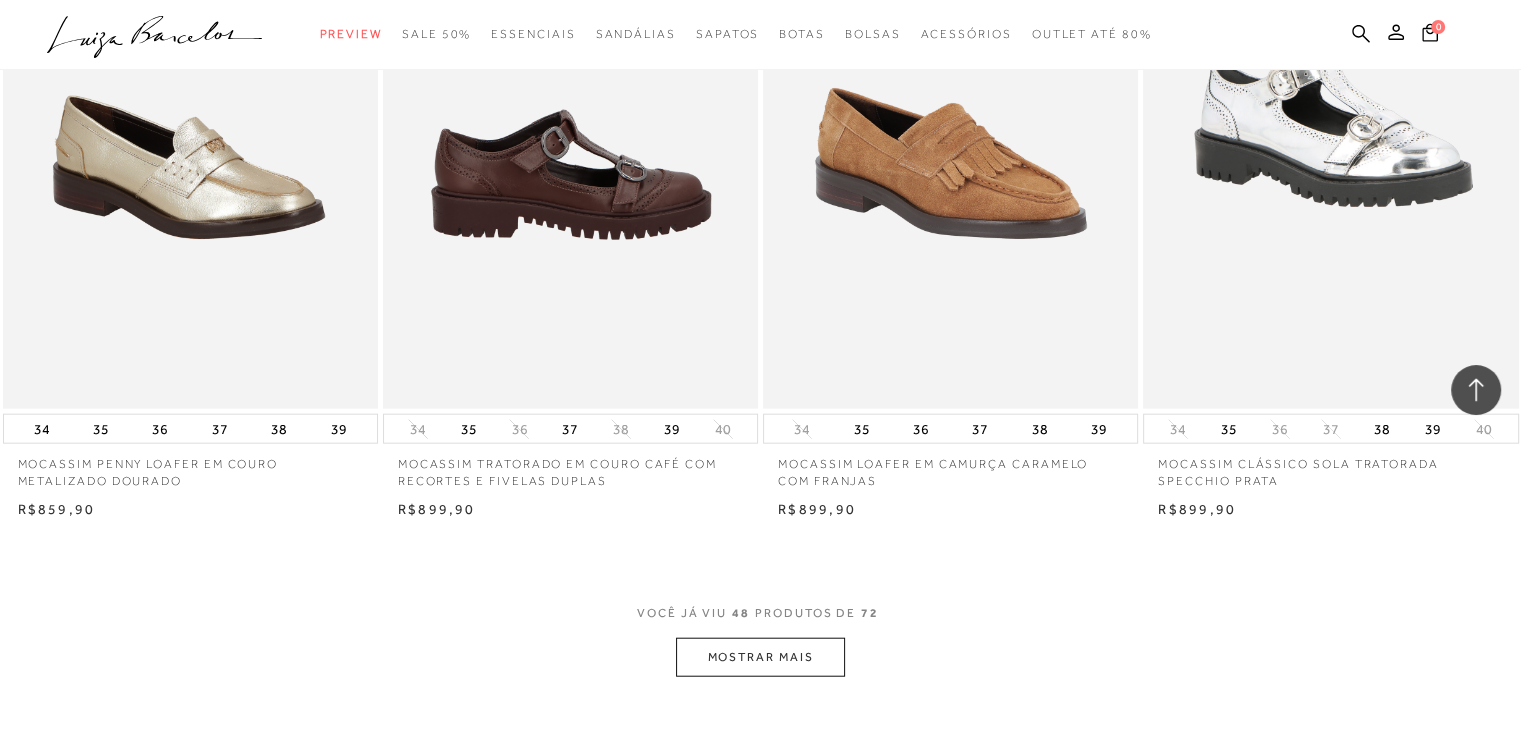 scroll, scrollTop: 12300, scrollLeft: 0, axis: vertical 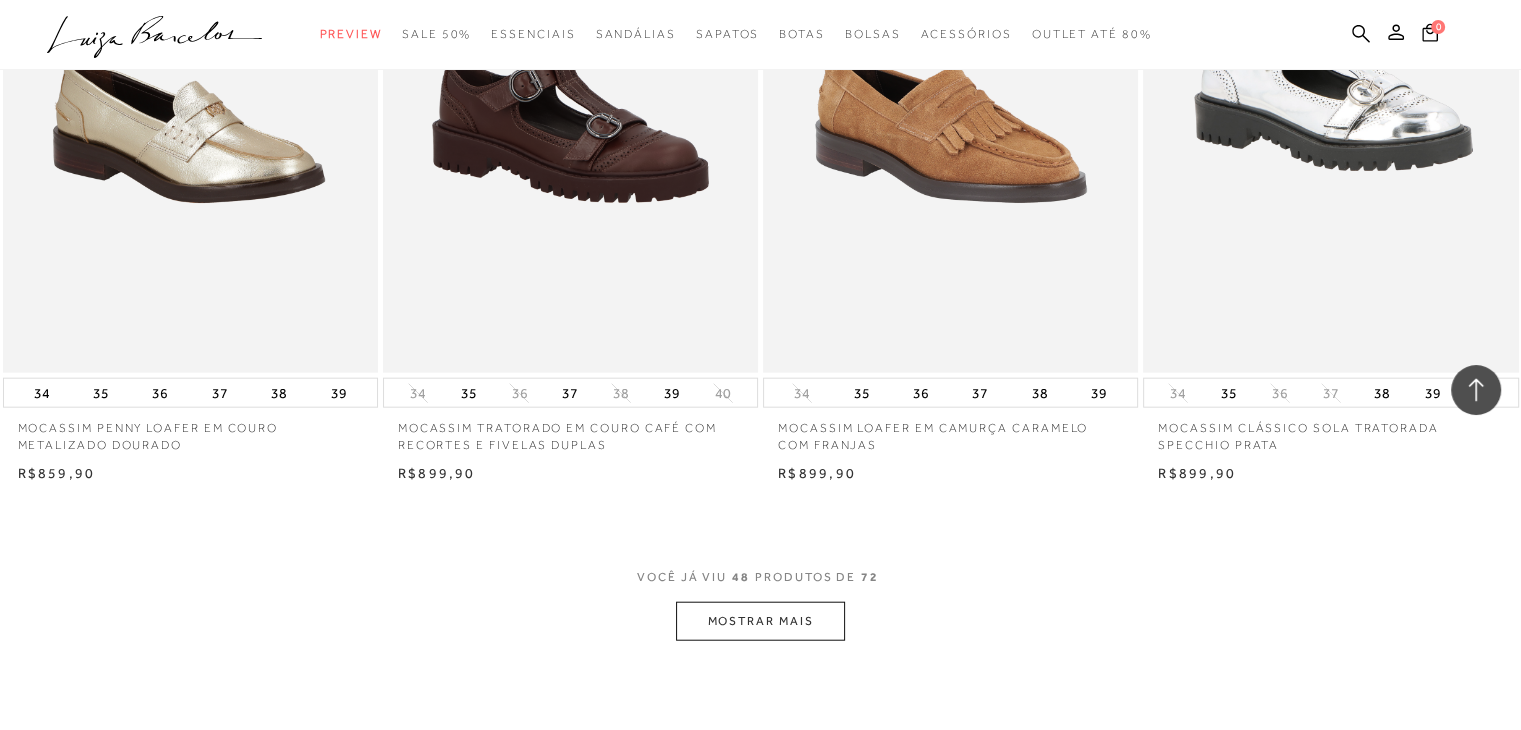 click on "MOSTRAR MAIS" at bounding box center (760, 621) 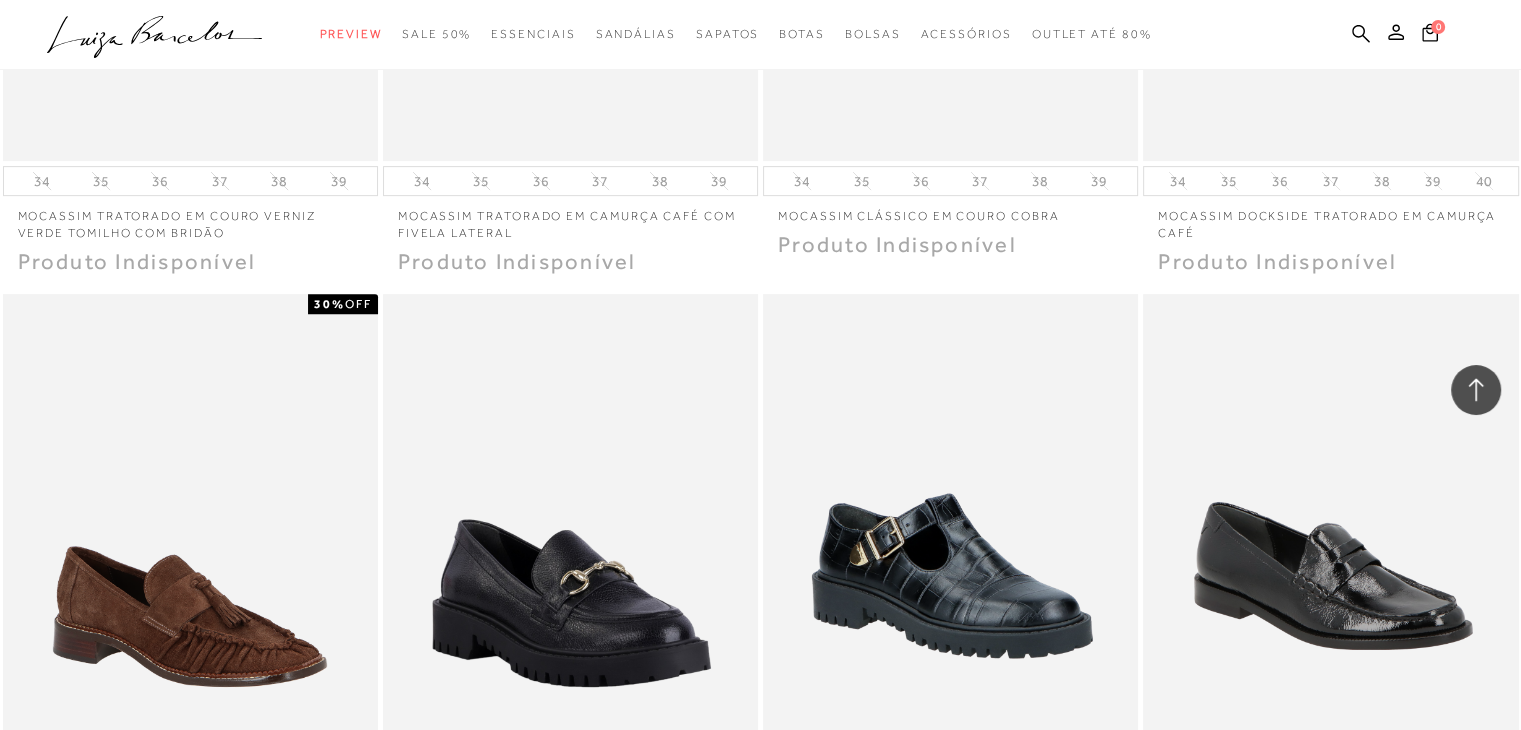 scroll, scrollTop: 15700, scrollLeft: 0, axis: vertical 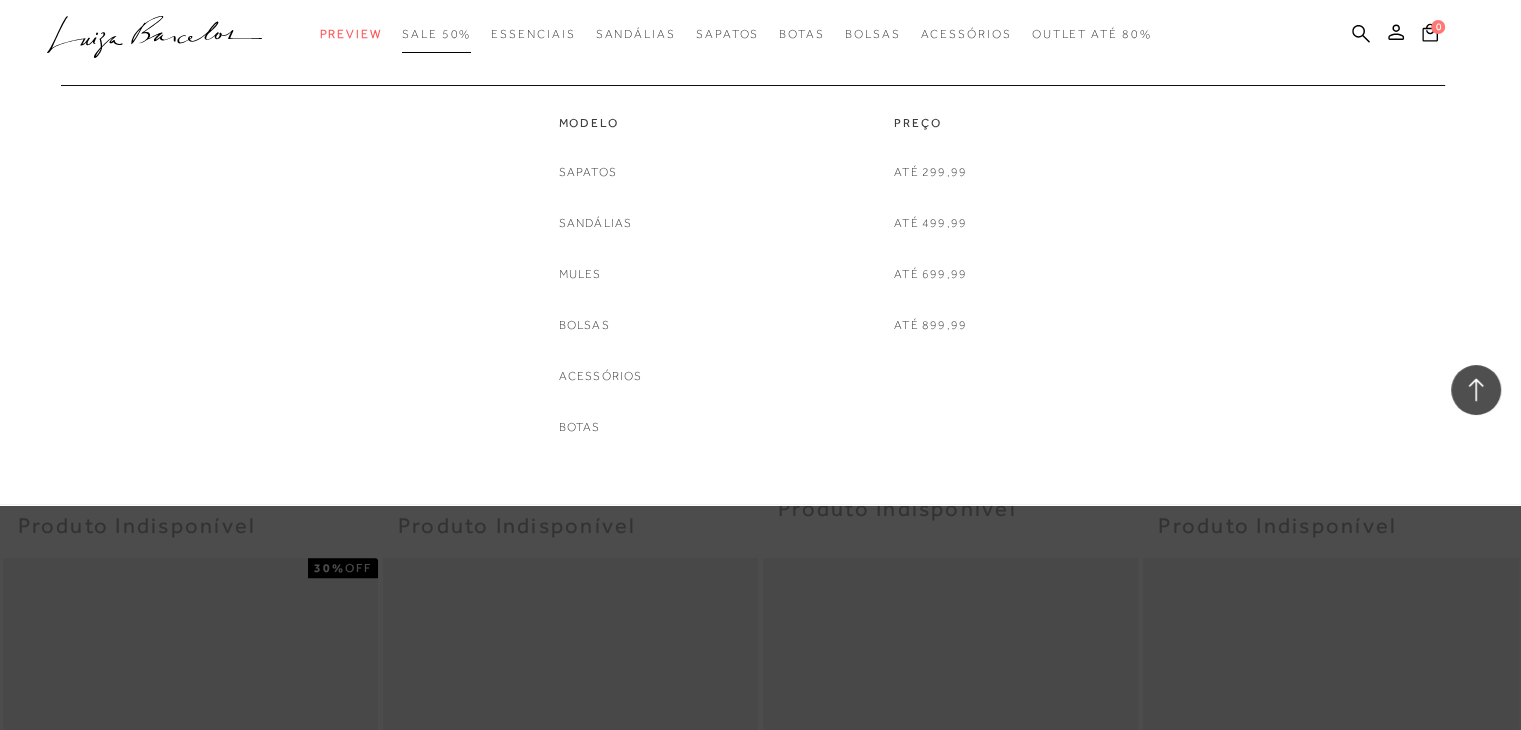click on "SALE 50%" at bounding box center (436, 34) 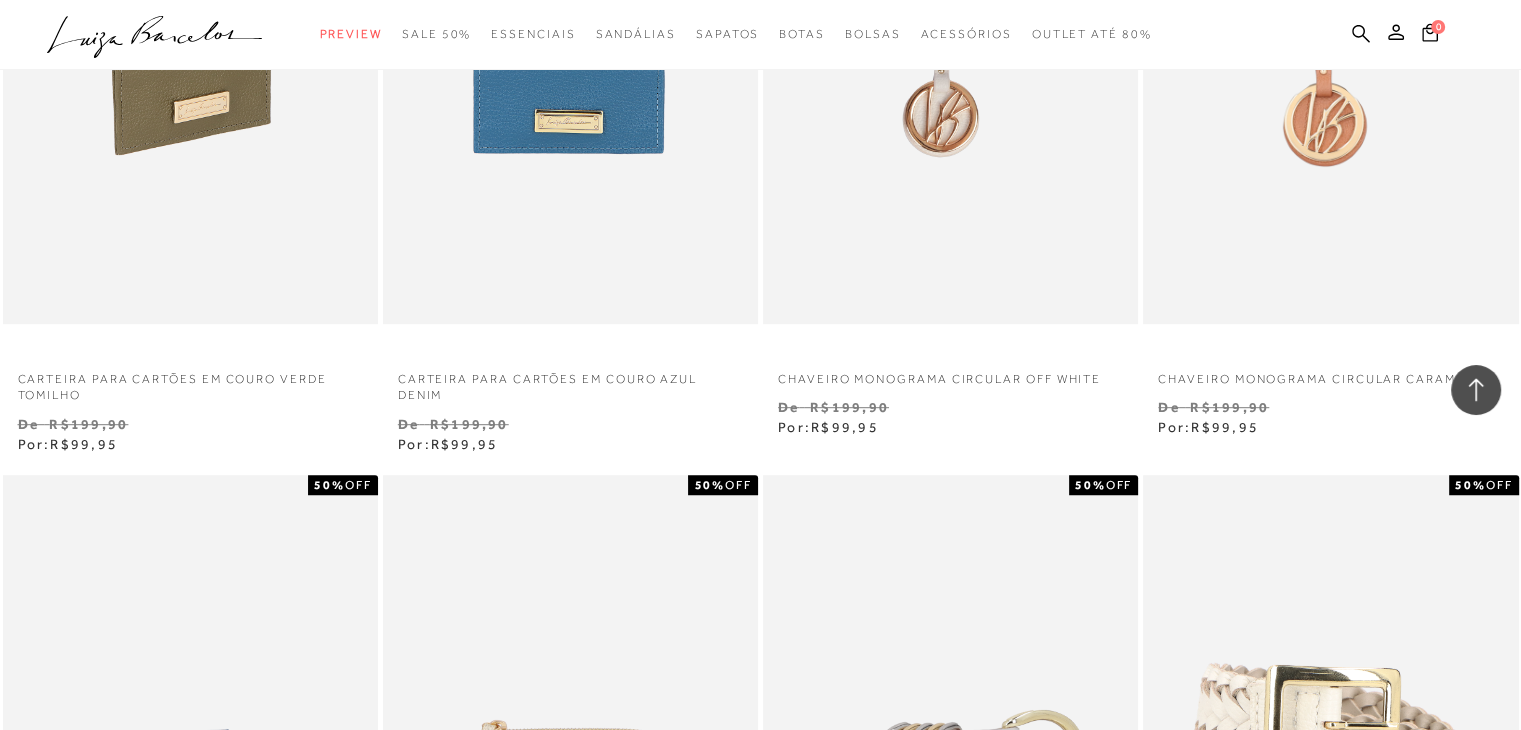 scroll, scrollTop: 900, scrollLeft: 0, axis: vertical 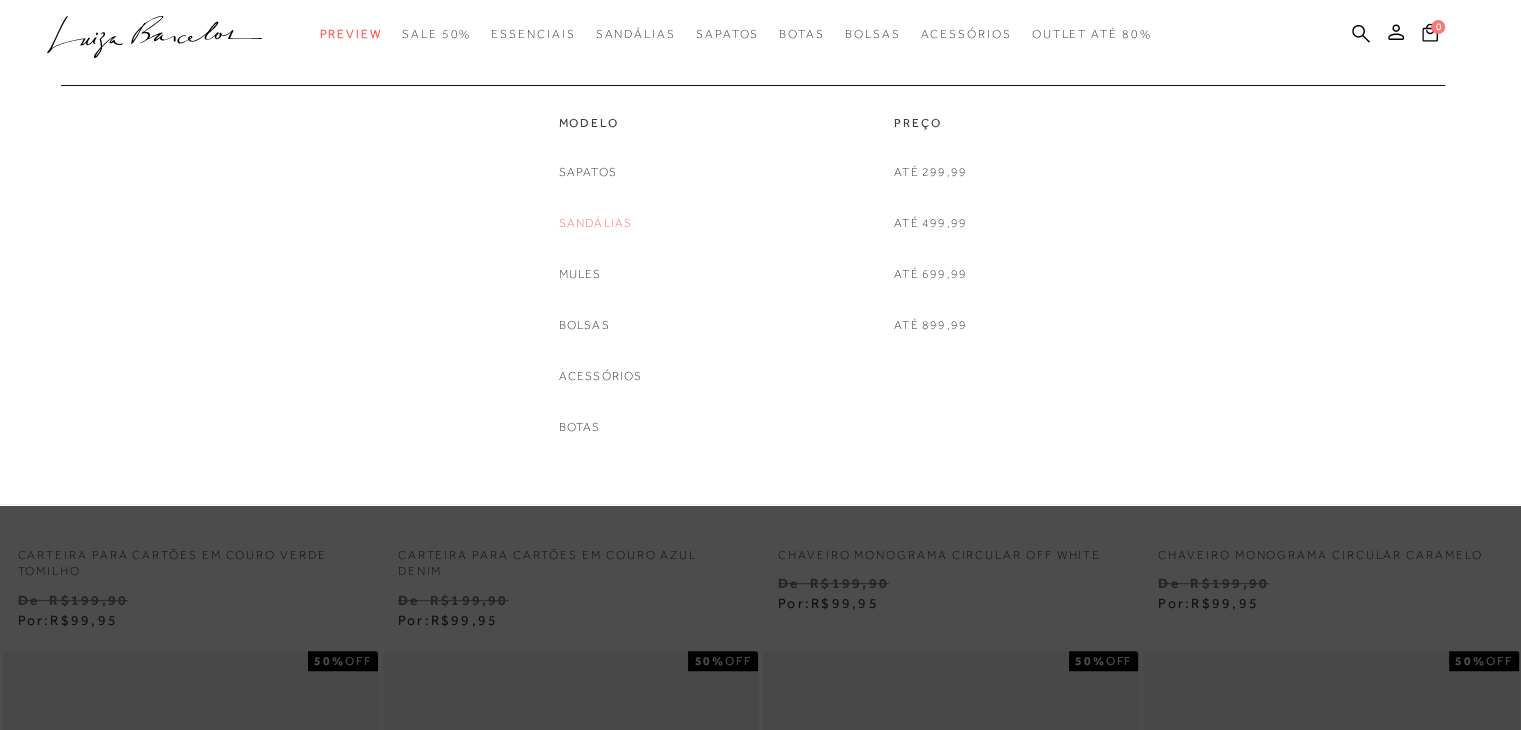 click on "Sandálias" at bounding box center [596, 223] 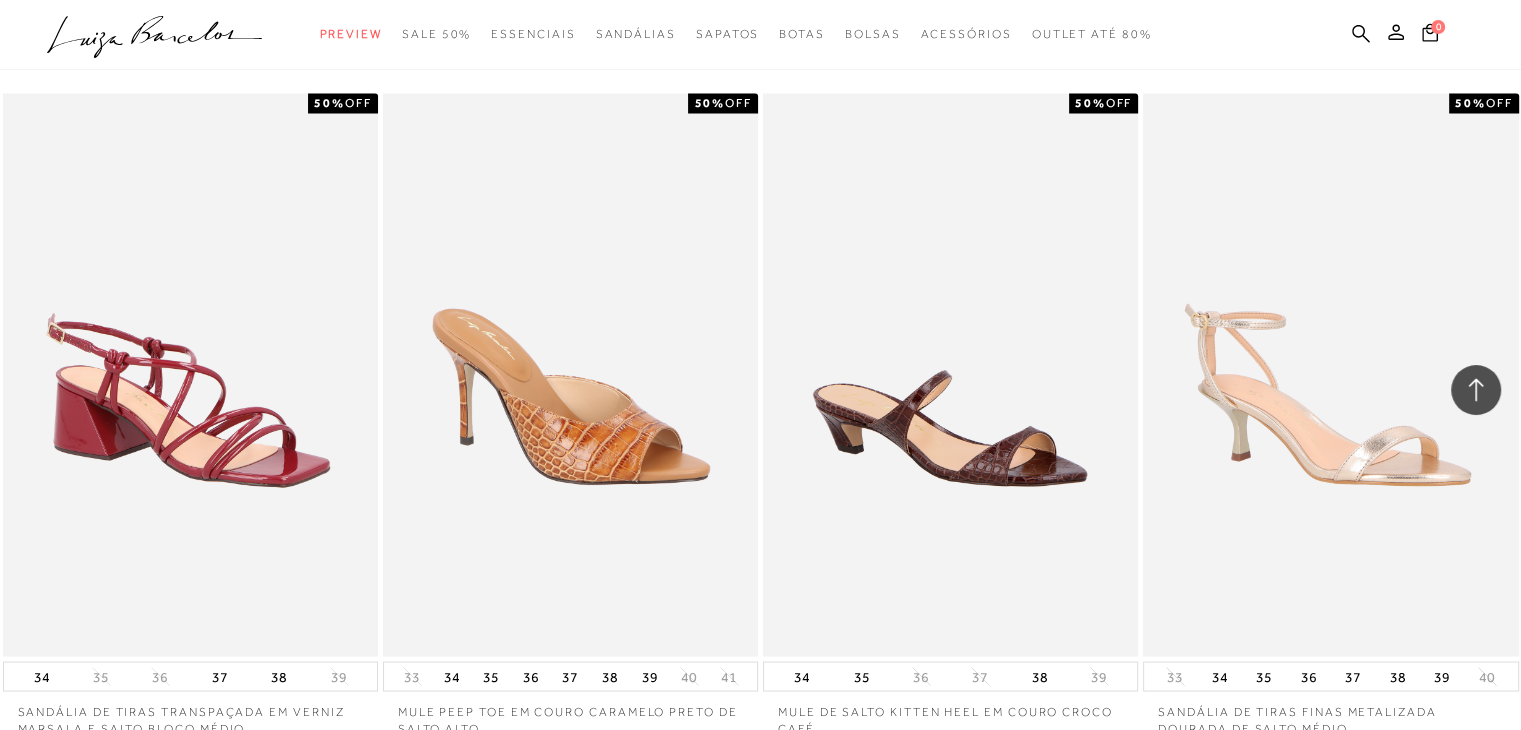 scroll, scrollTop: 4100, scrollLeft: 0, axis: vertical 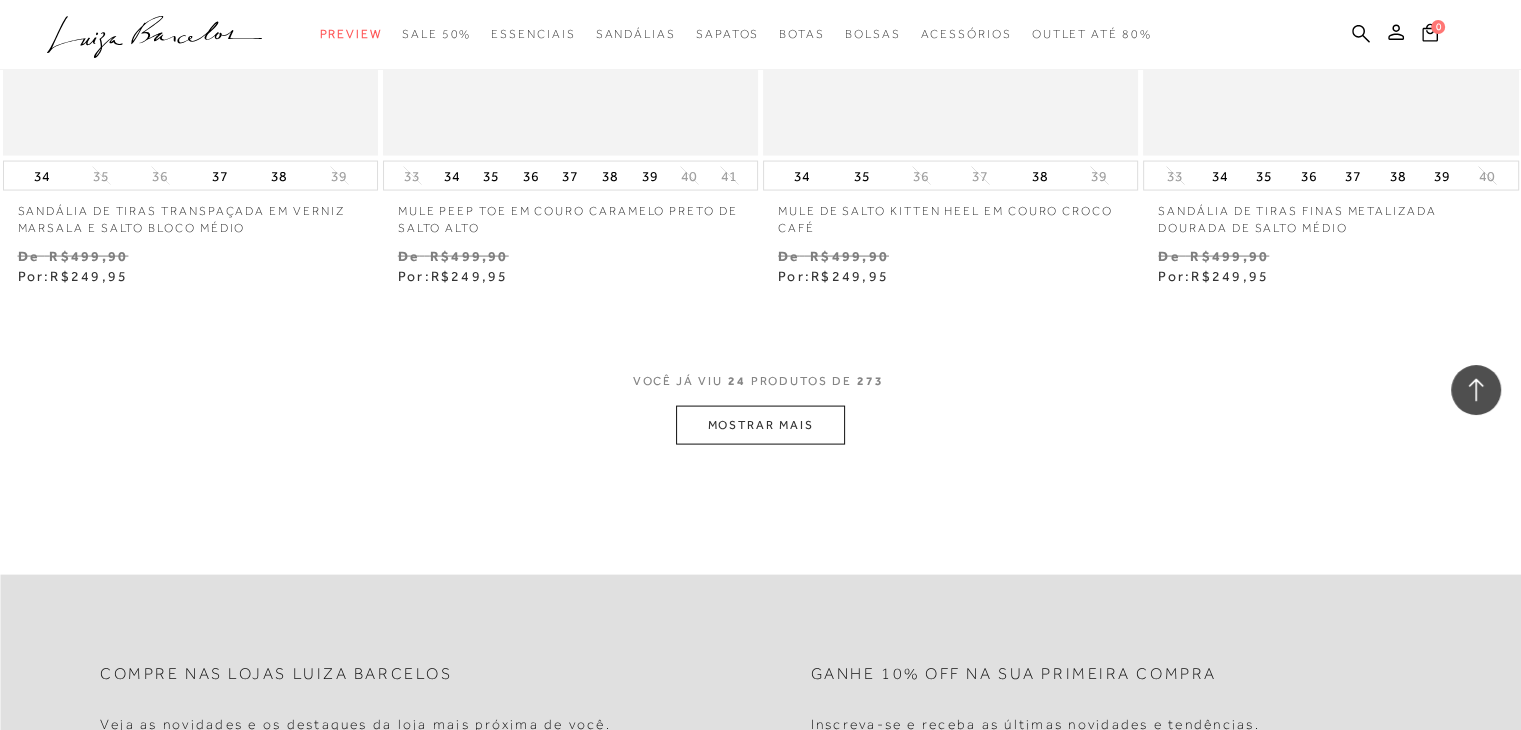 click on "MOSTRAR MAIS" at bounding box center [760, 425] 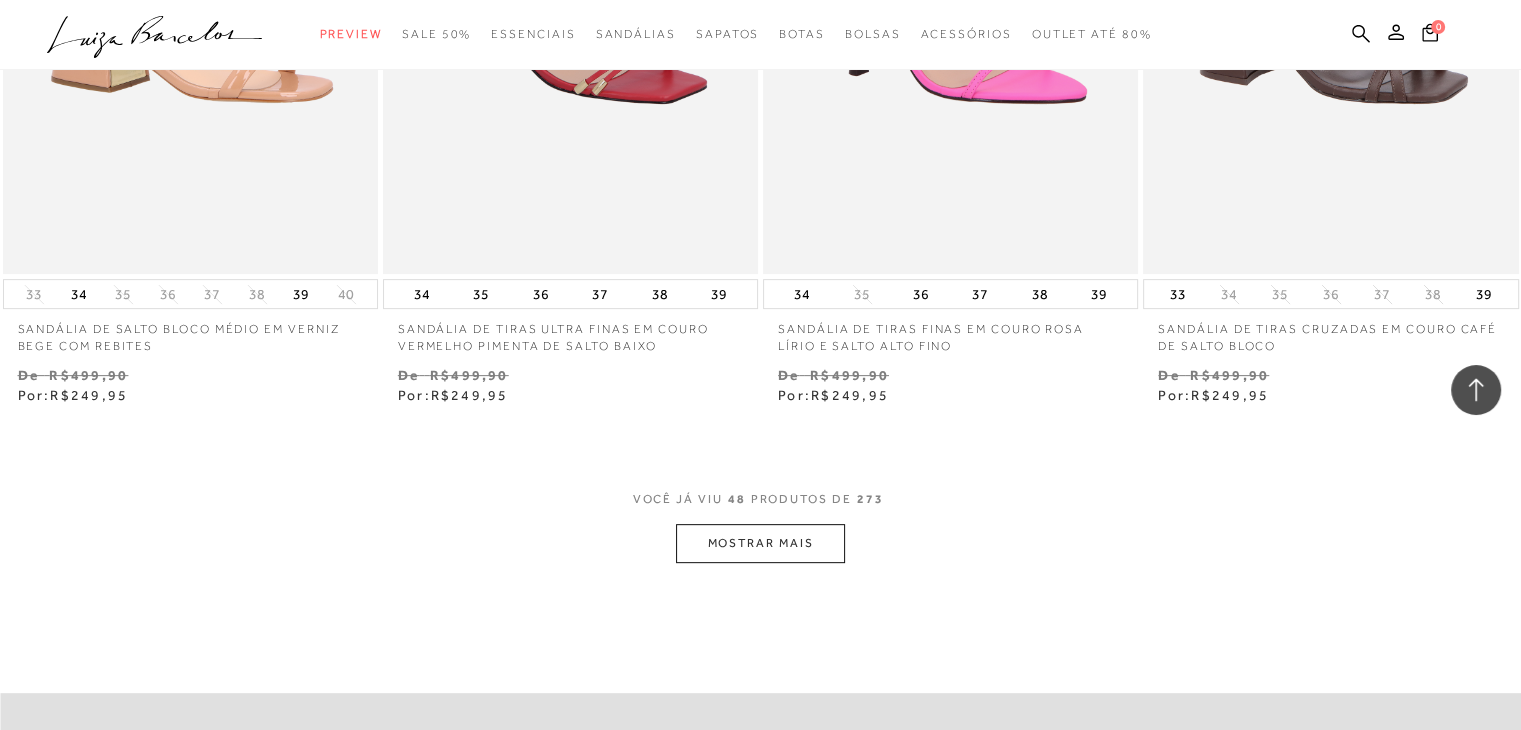 scroll, scrollTop: 8500, scrollLeft: 0, axis: vertical 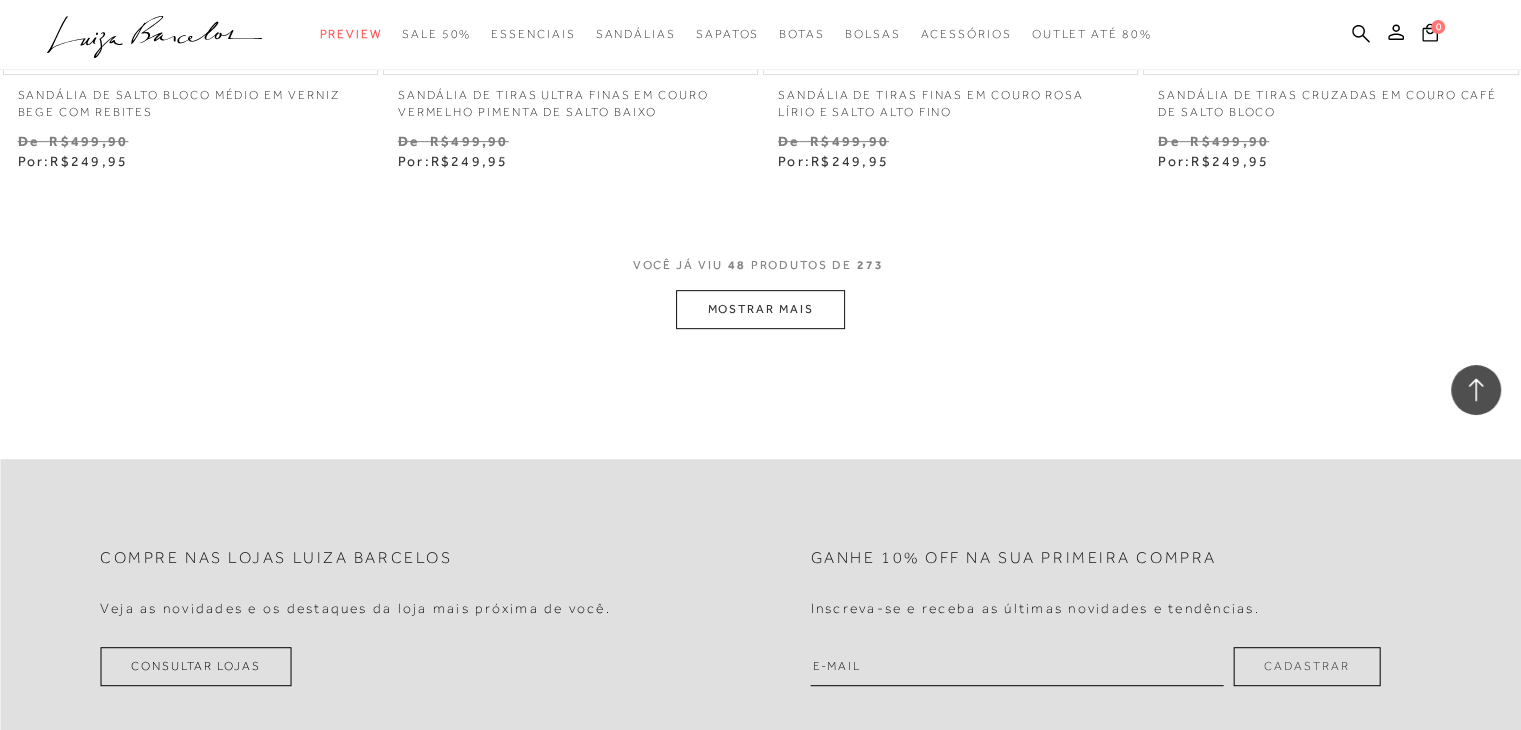 click on "MOSTRAR MAIS" at bounding box center (760, 309) 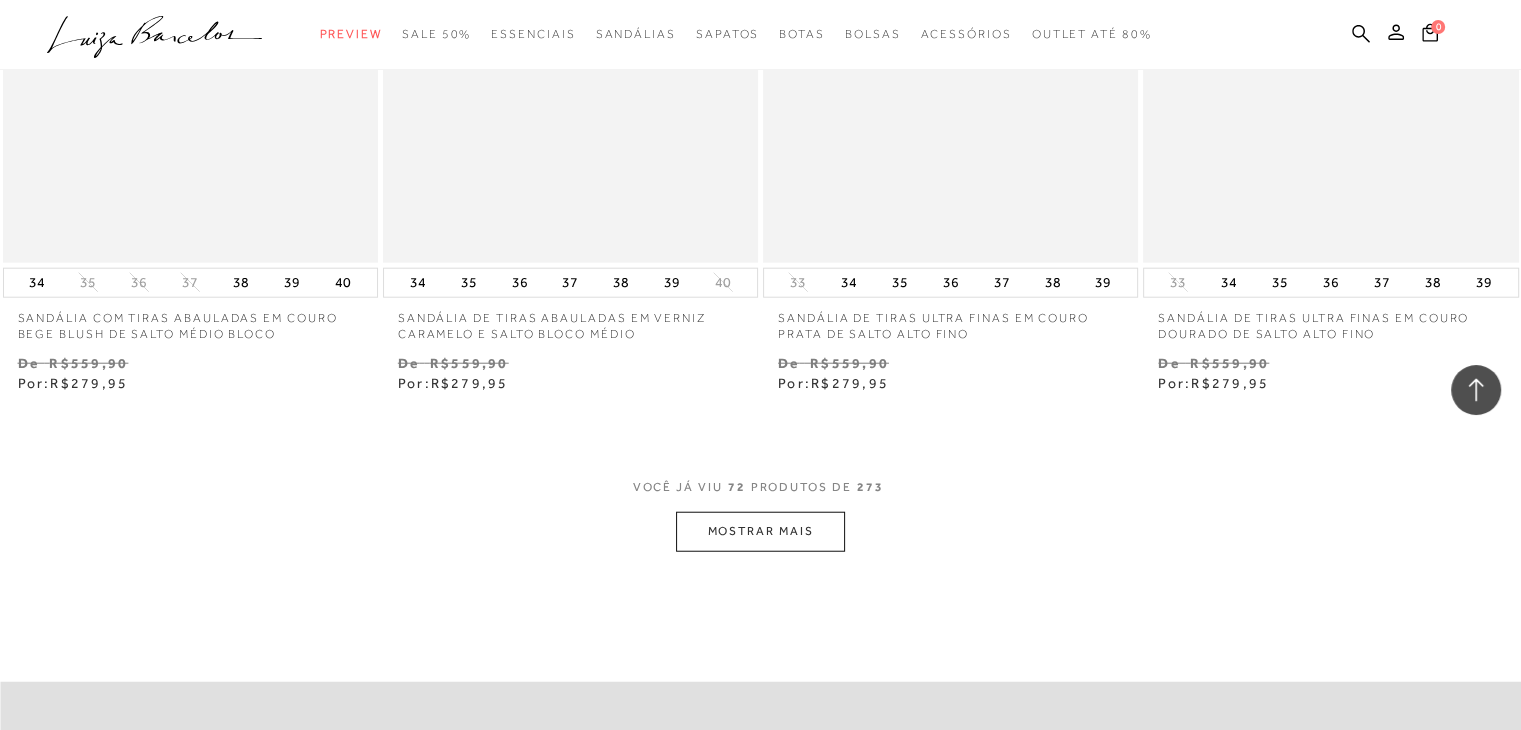 scroll, scrollTop: 12800, scrollLeft: 0, axis: vertical 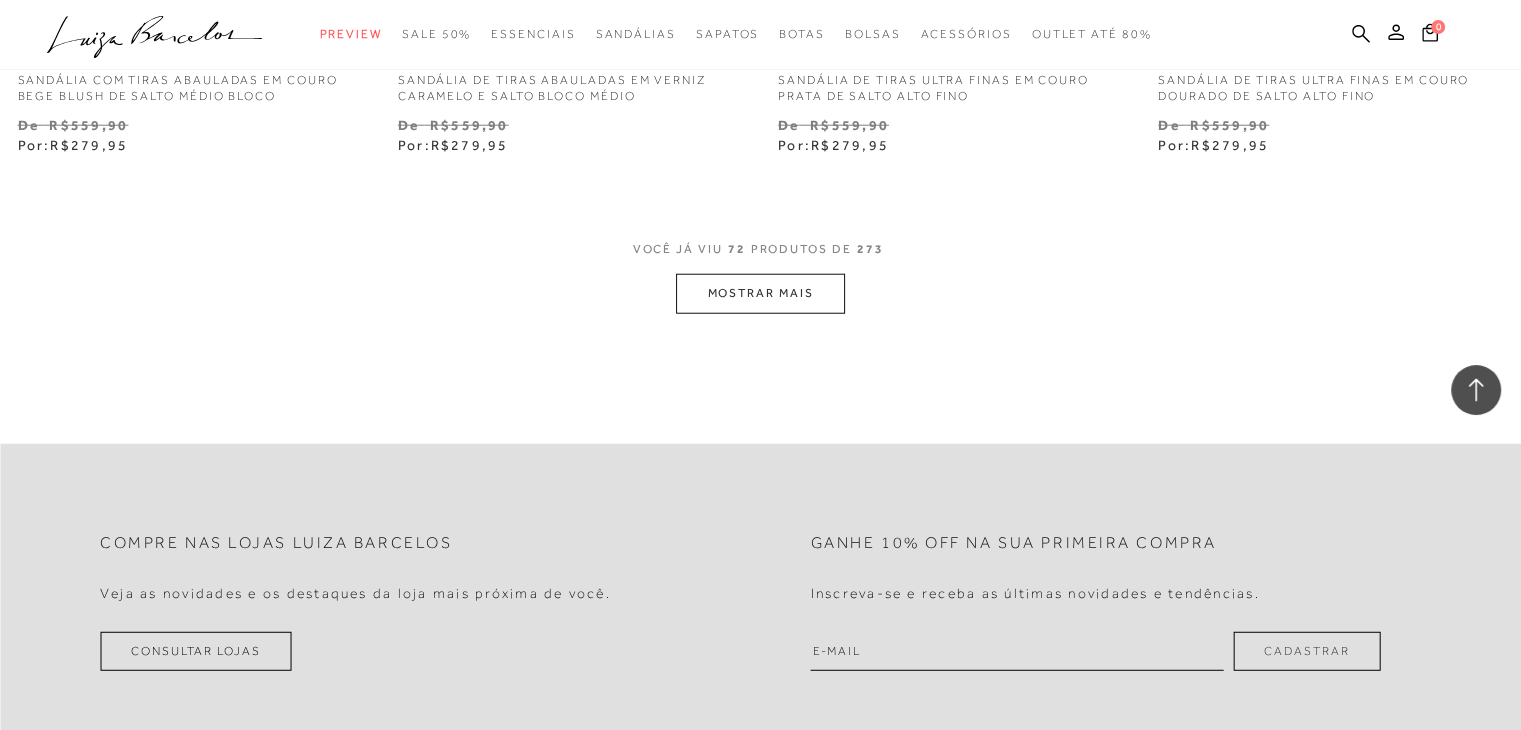 click on "MOSTRAR MAIS" at bounding box center [760, 293] 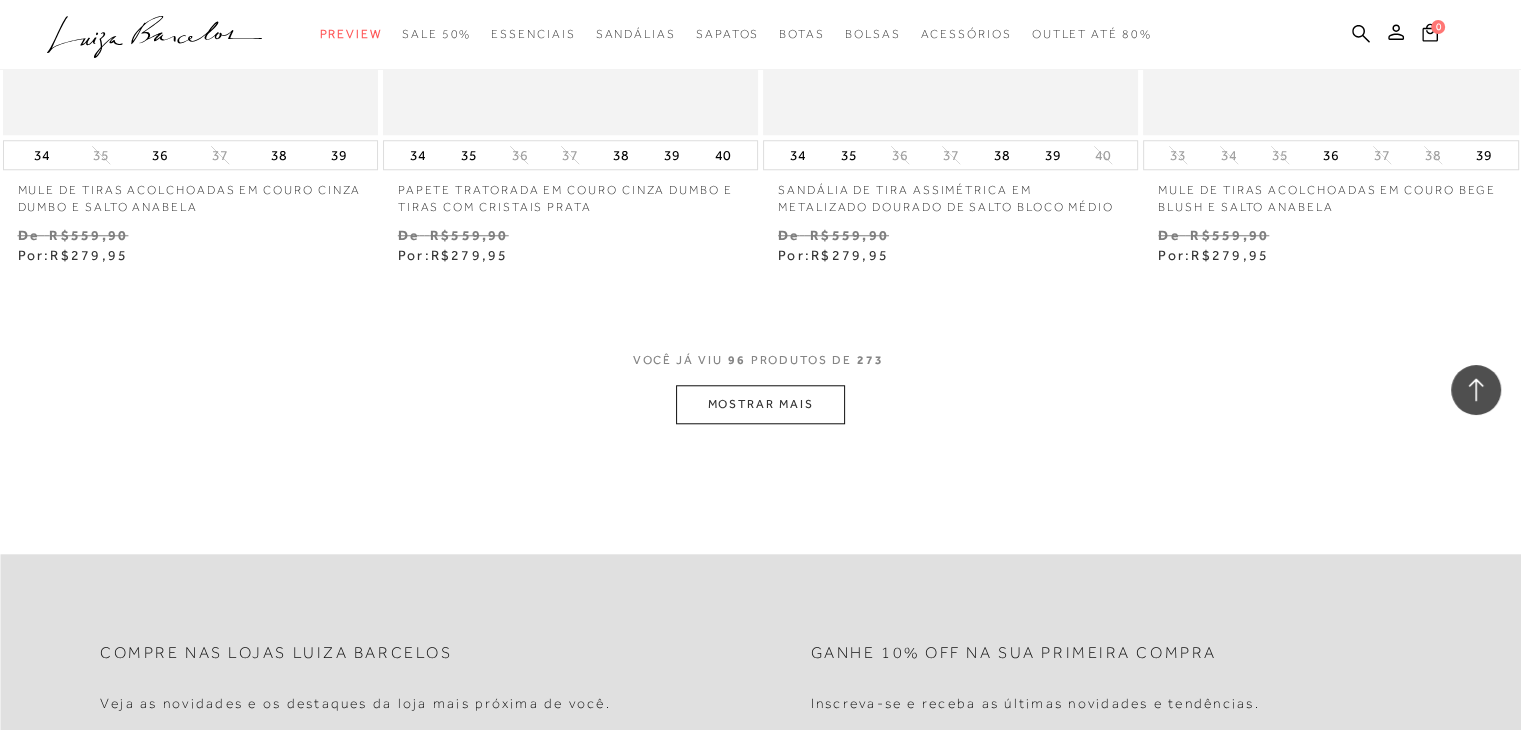 scroll, scrollTop: 17000, scrollLeft: 0, axis: vertical 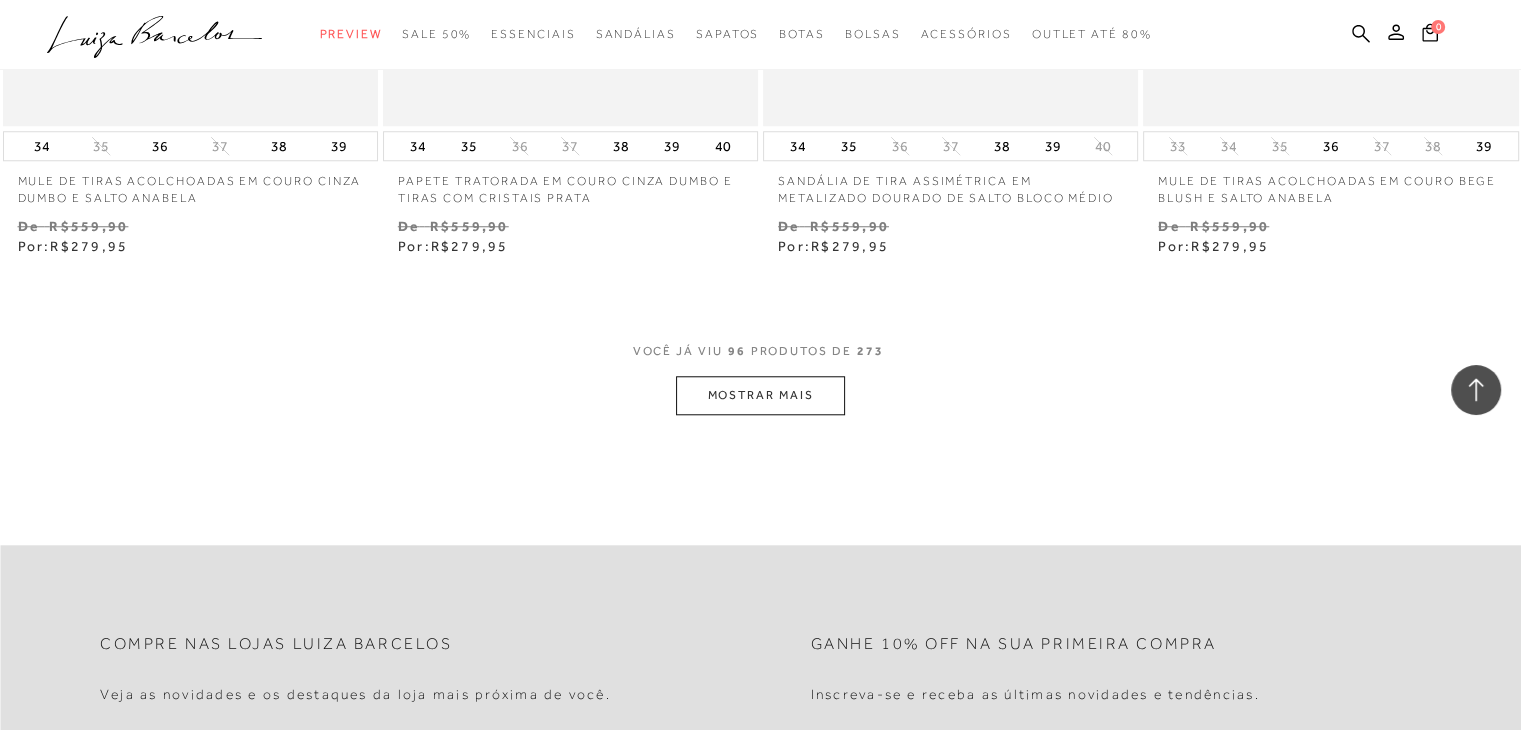 click on "MOSTRAR MAIS" at bounding box center [760, 395] 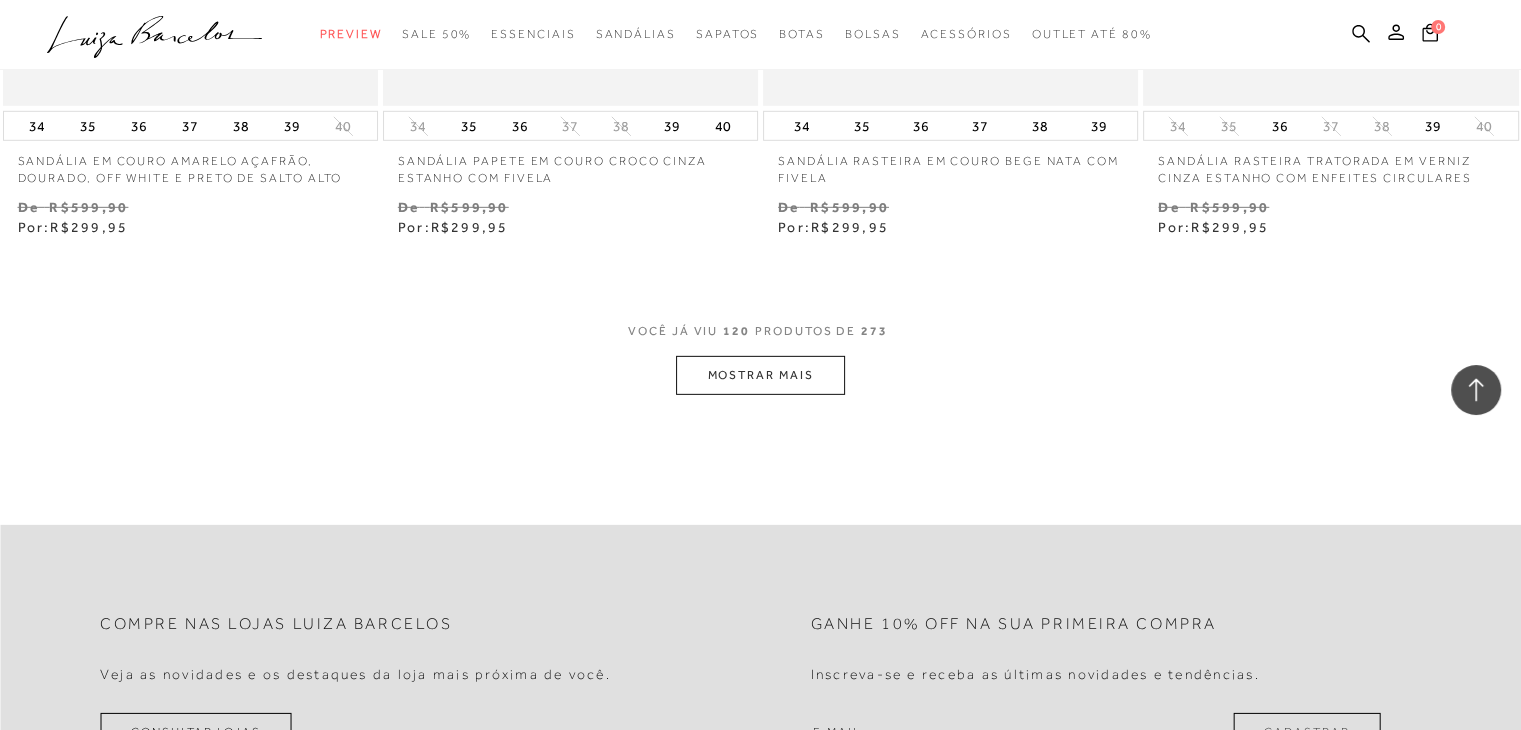 scroll, scrollTop: 21300, scrollLeft: 0, axis: vertical 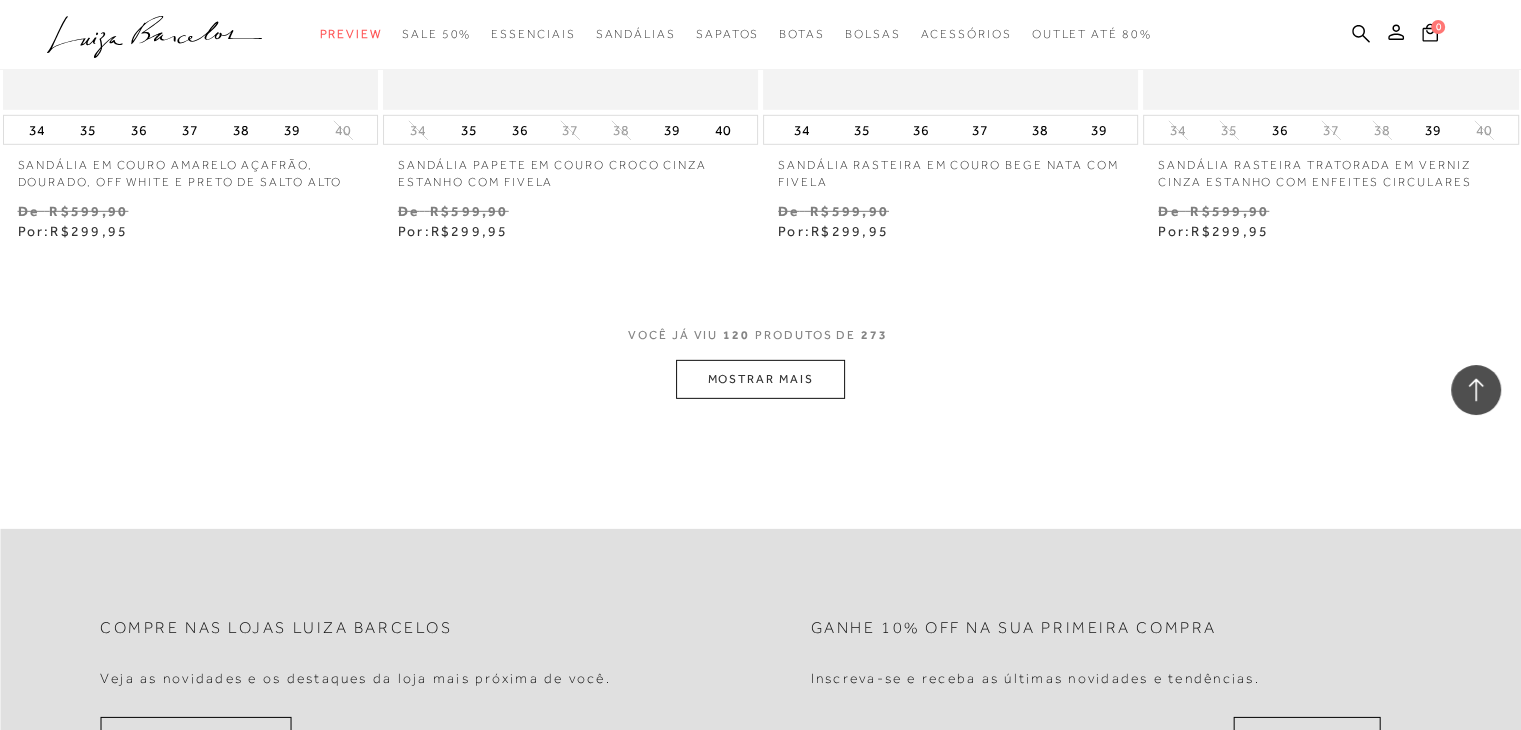 click on "MOSTRAR MAIS" at bounding box center (760, 379) 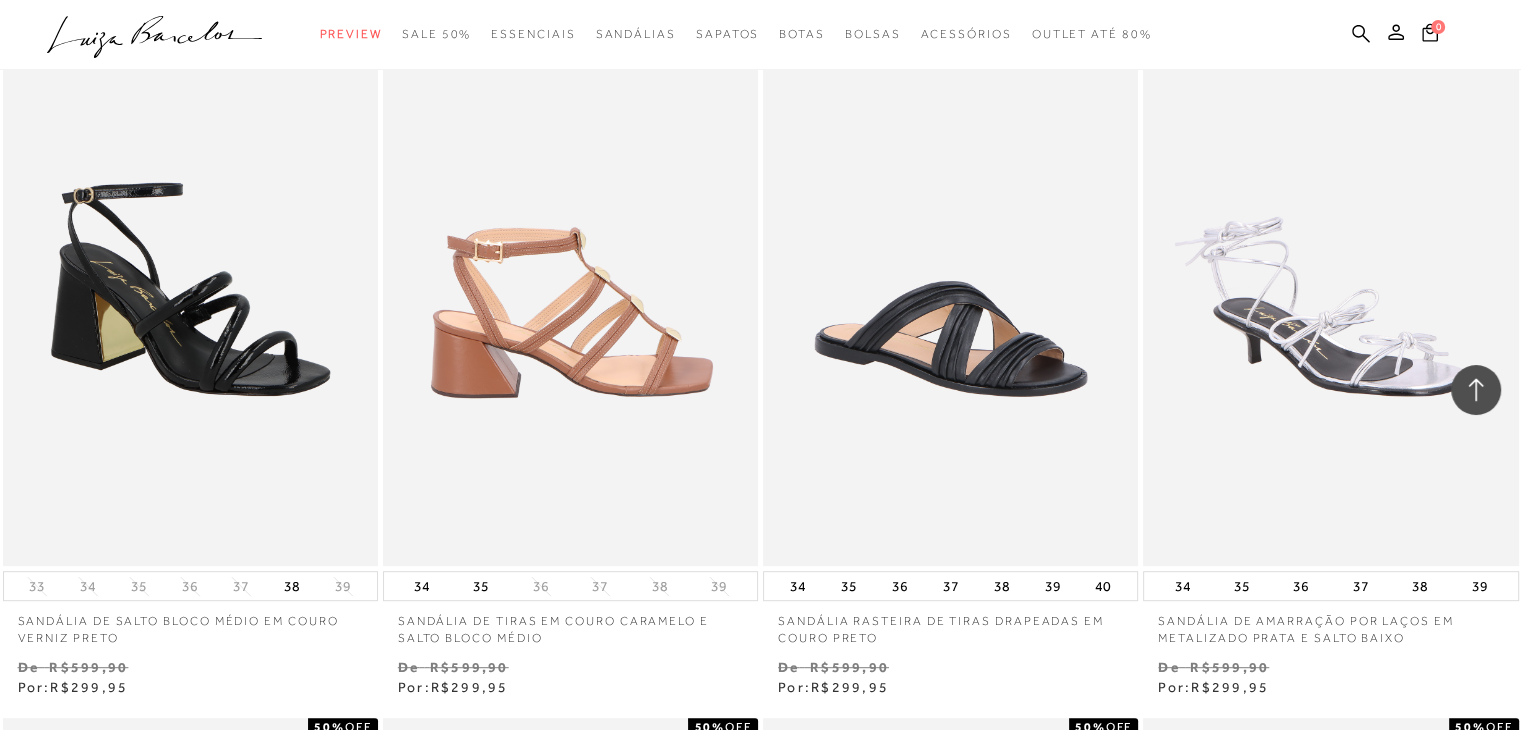 scroll, scrollTop: 23800, scrollLeft: 0, axis: vertical 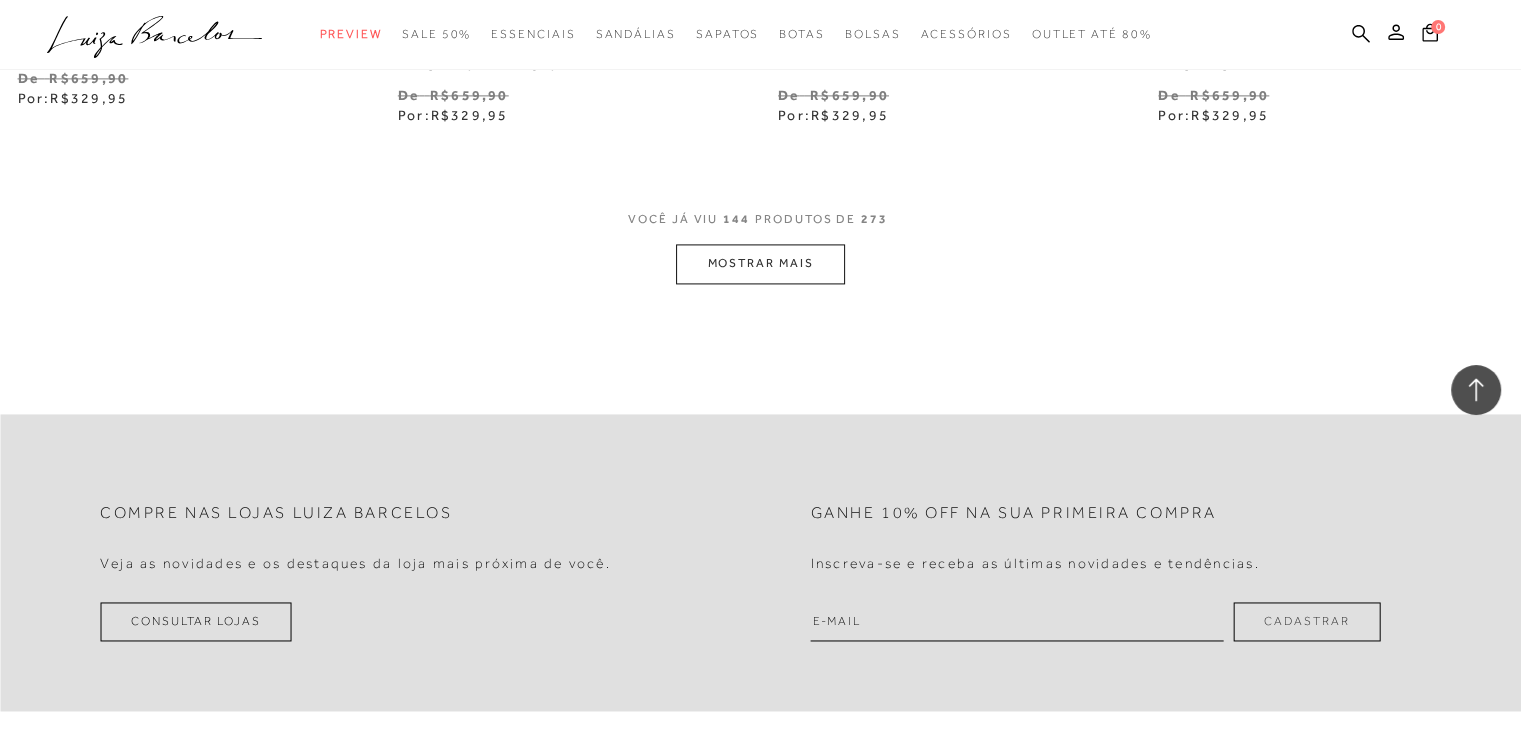 click on "MOSTRAR MAIS" at bounding box center (760, 263) 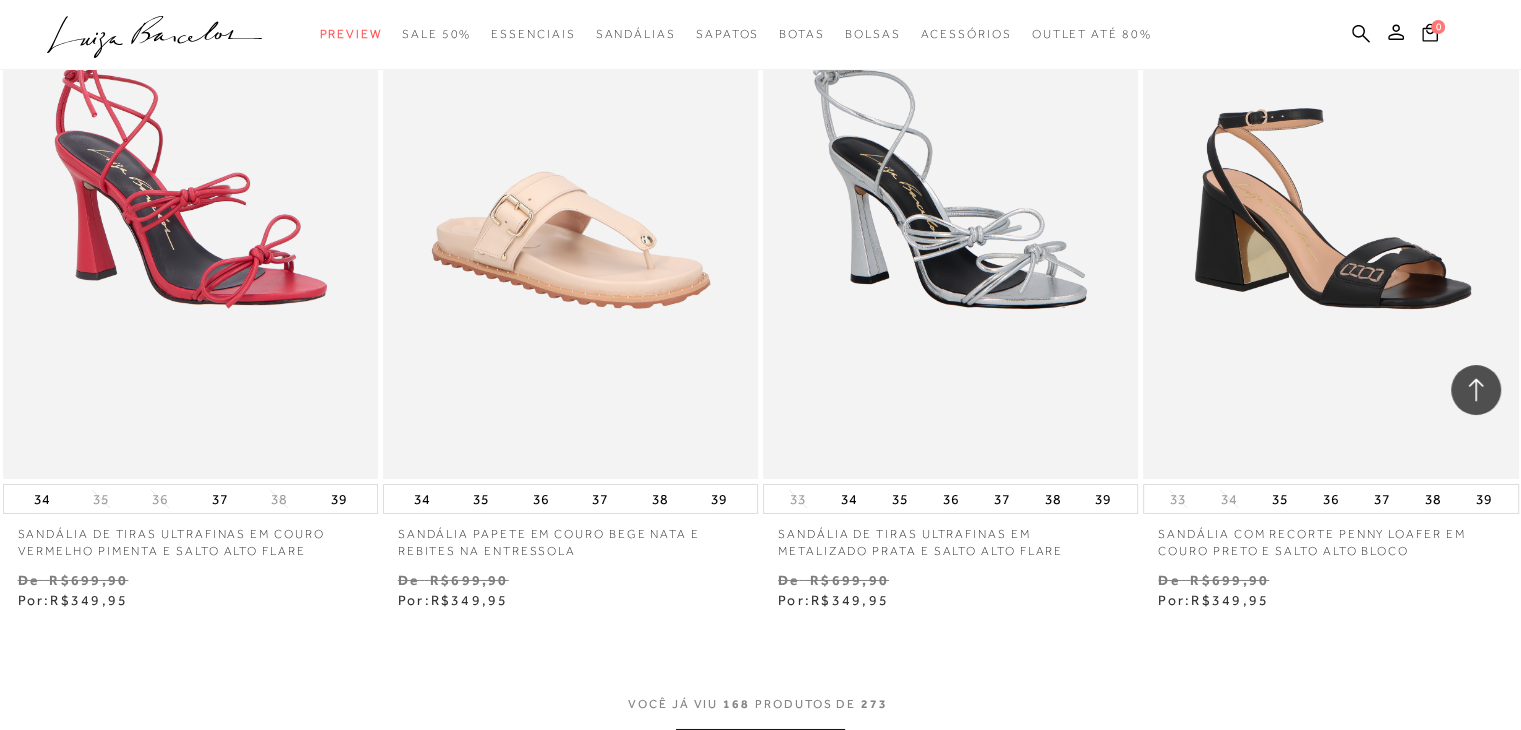 scroll, scrollTop: 30100, scrollLeft: 0, axis: vertical 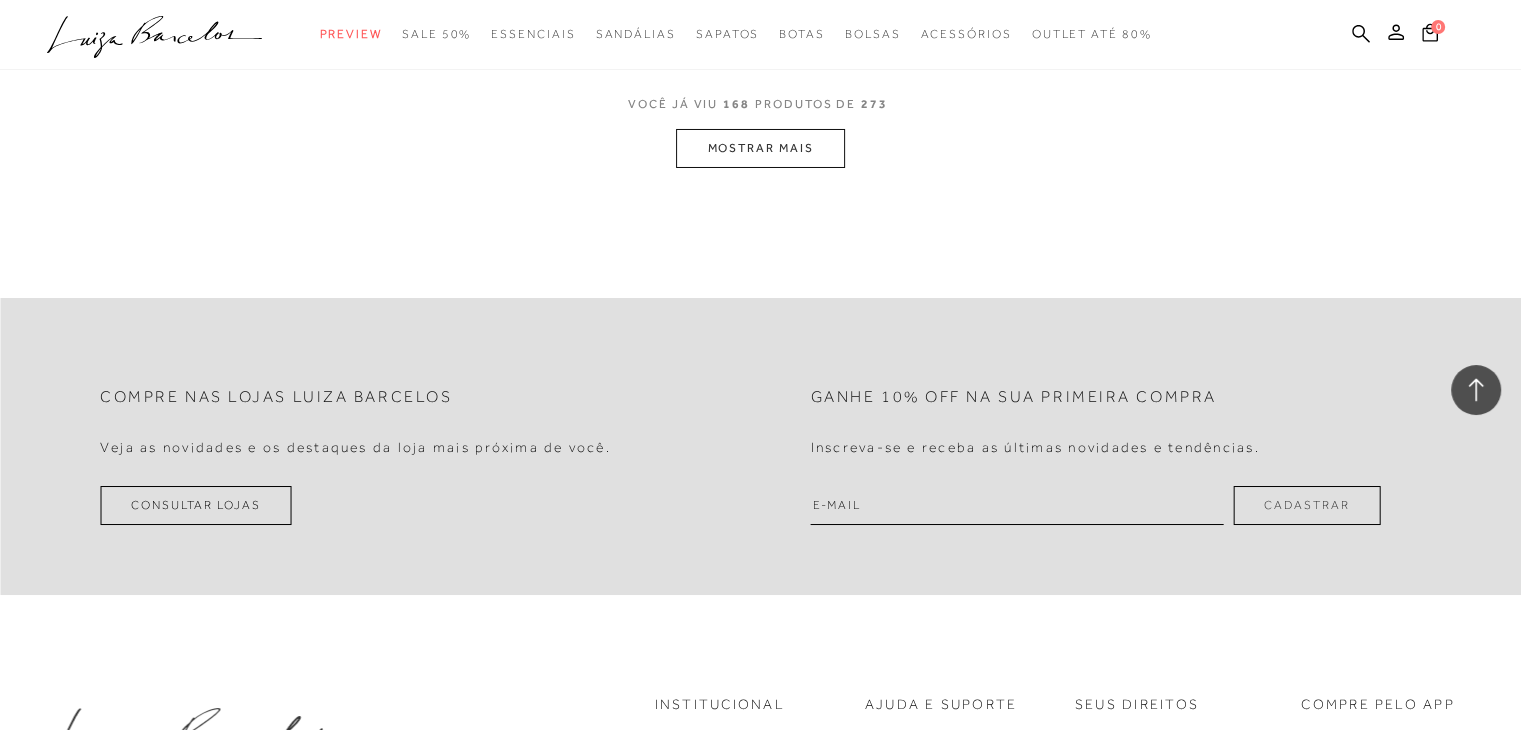 click on "MOSTRAR MAIS" at bounding box center (760, 148) 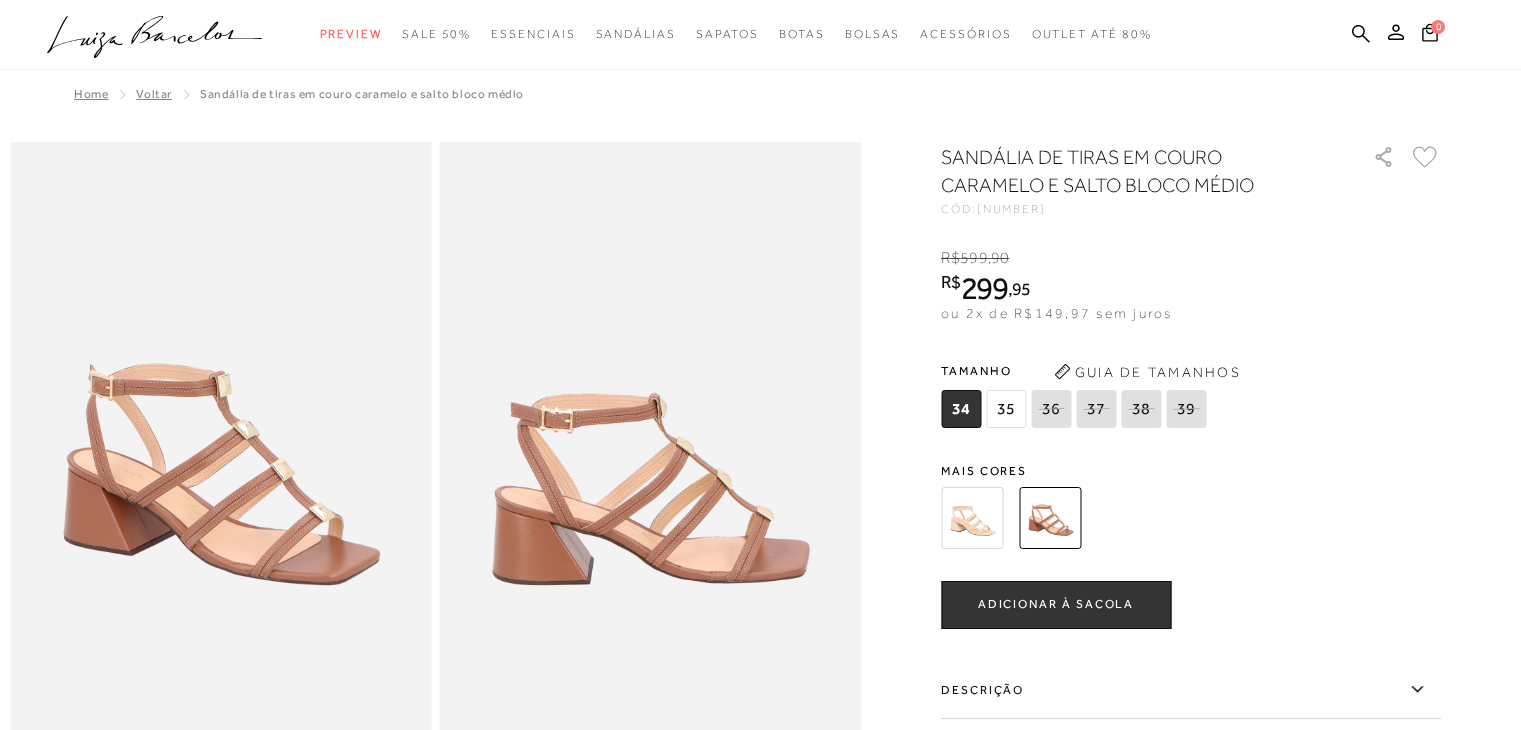 scroll, scrollTop: 700, scrollLeft: 0, axis: vertical 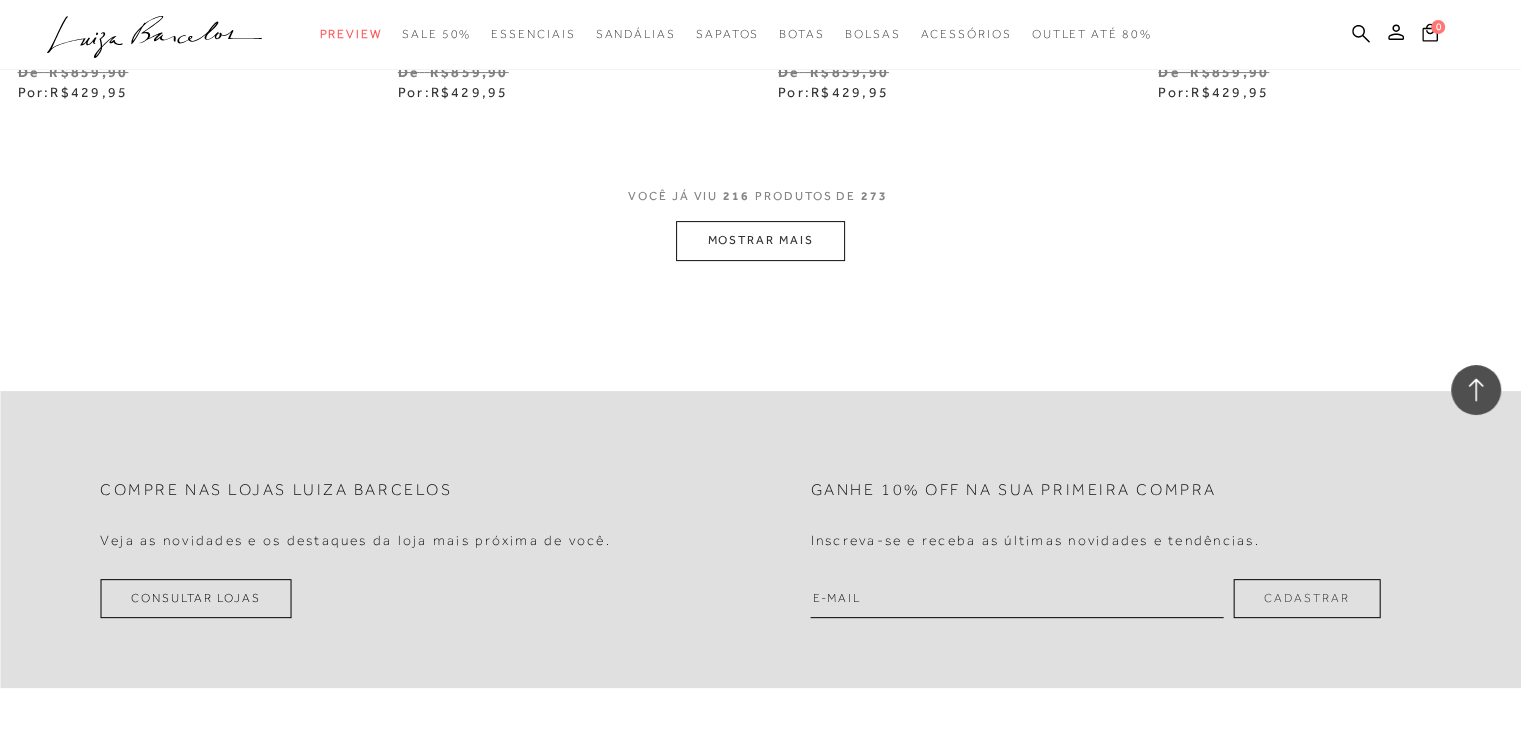 click on "MOSTRAR MAIS" at bounding box center (760, 240) 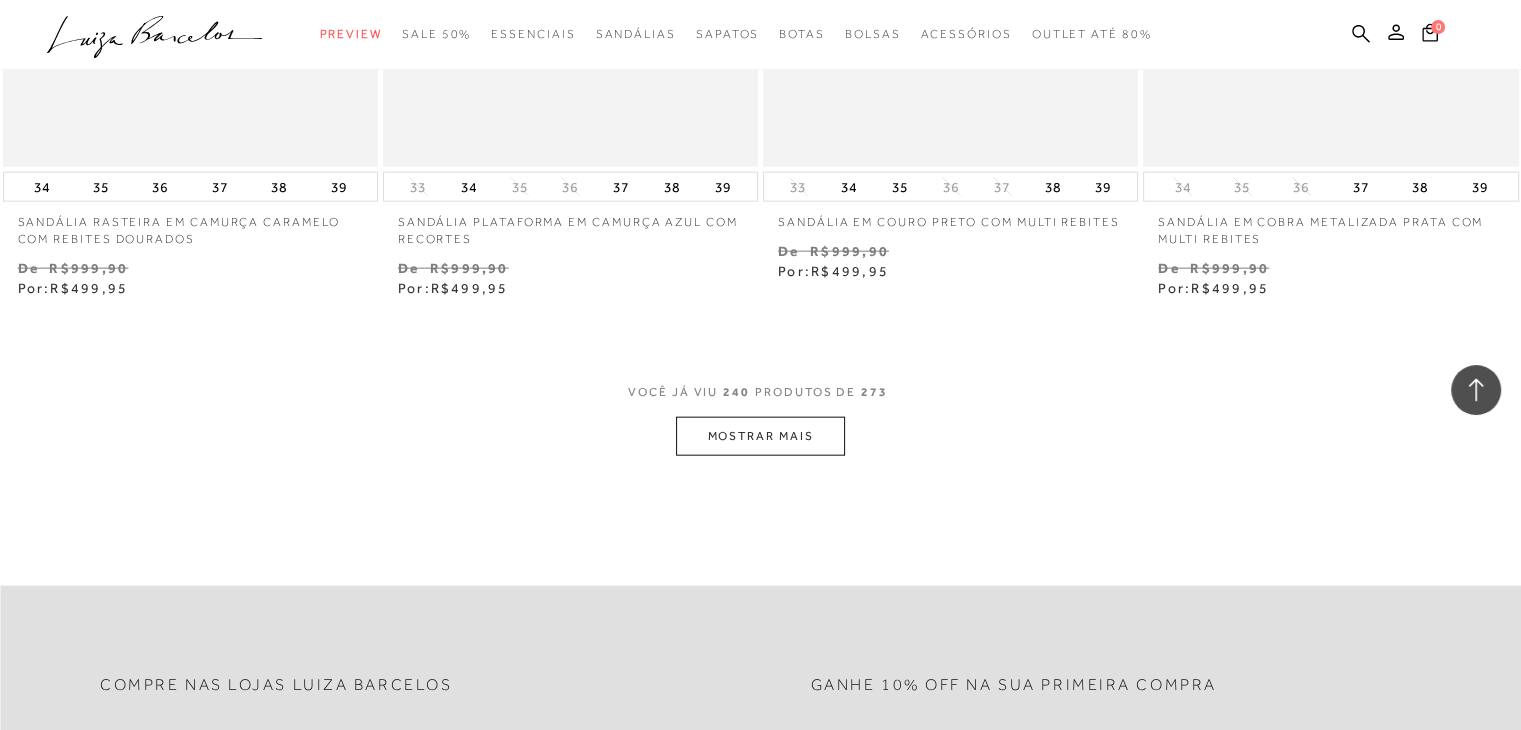 scroll, scrollTop: 42876, scrollLeft: 0, axis: vertical 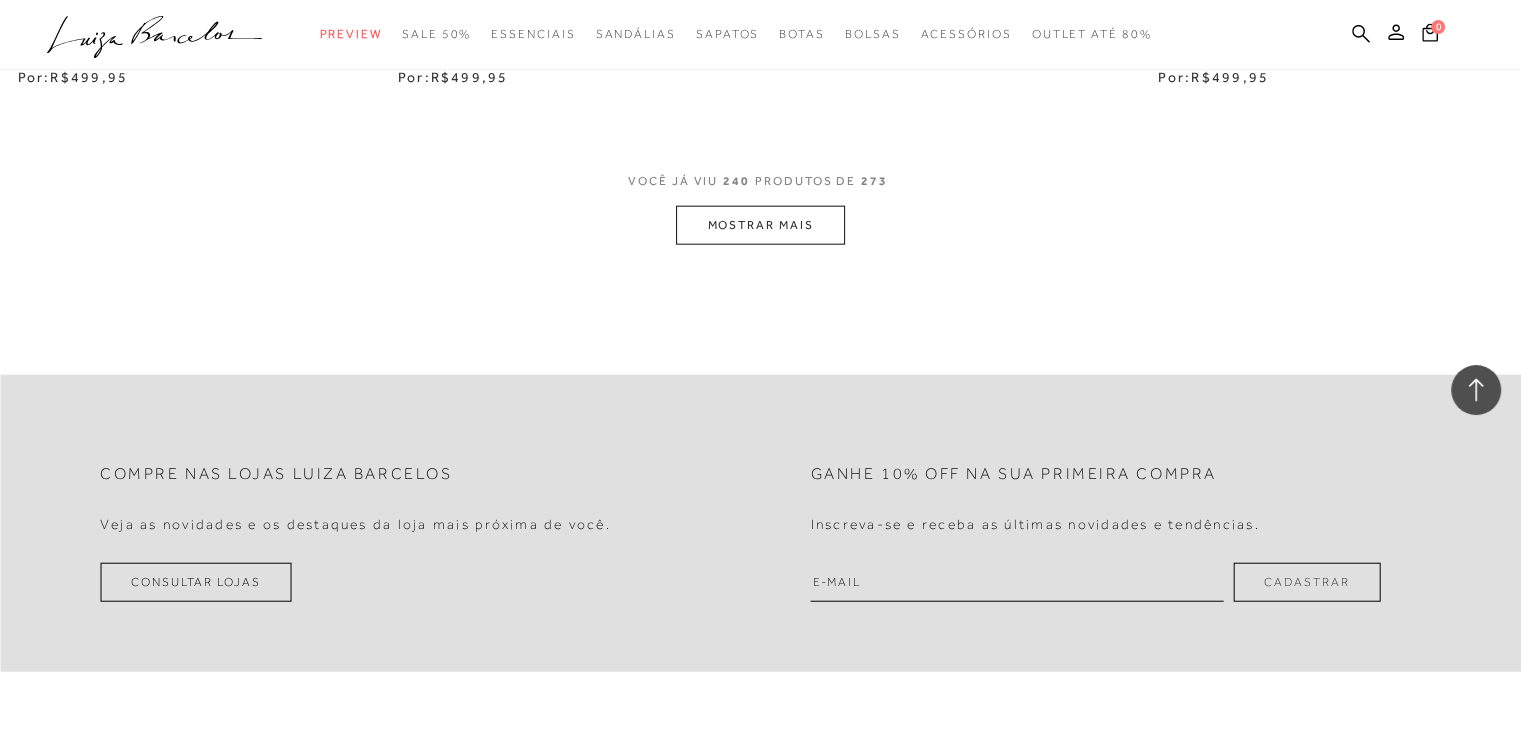 click on "MOSTRAR MAIS" at bounding box center [760, 225] 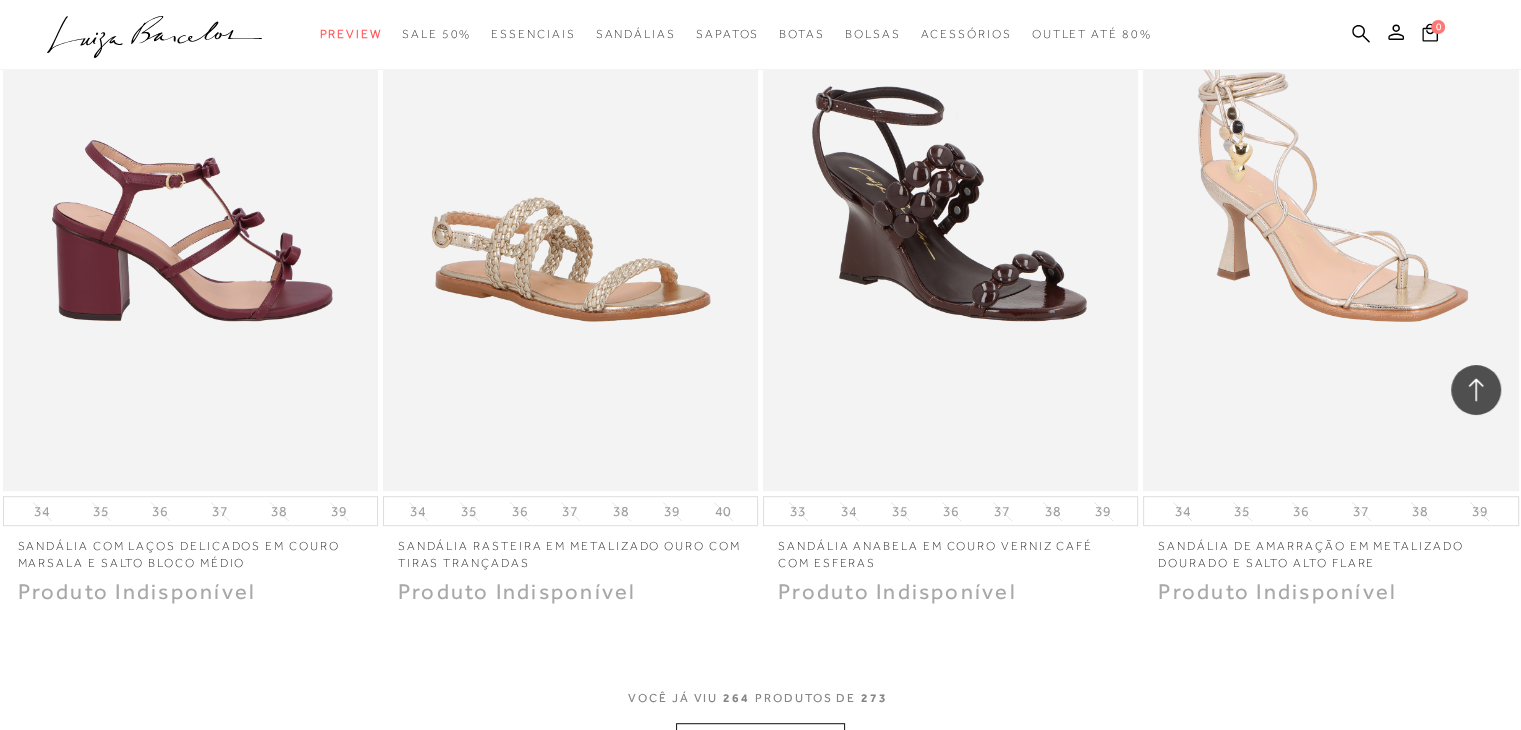 scroll, scrollTop: 46876, scrollLeft: 0, axis: vertical 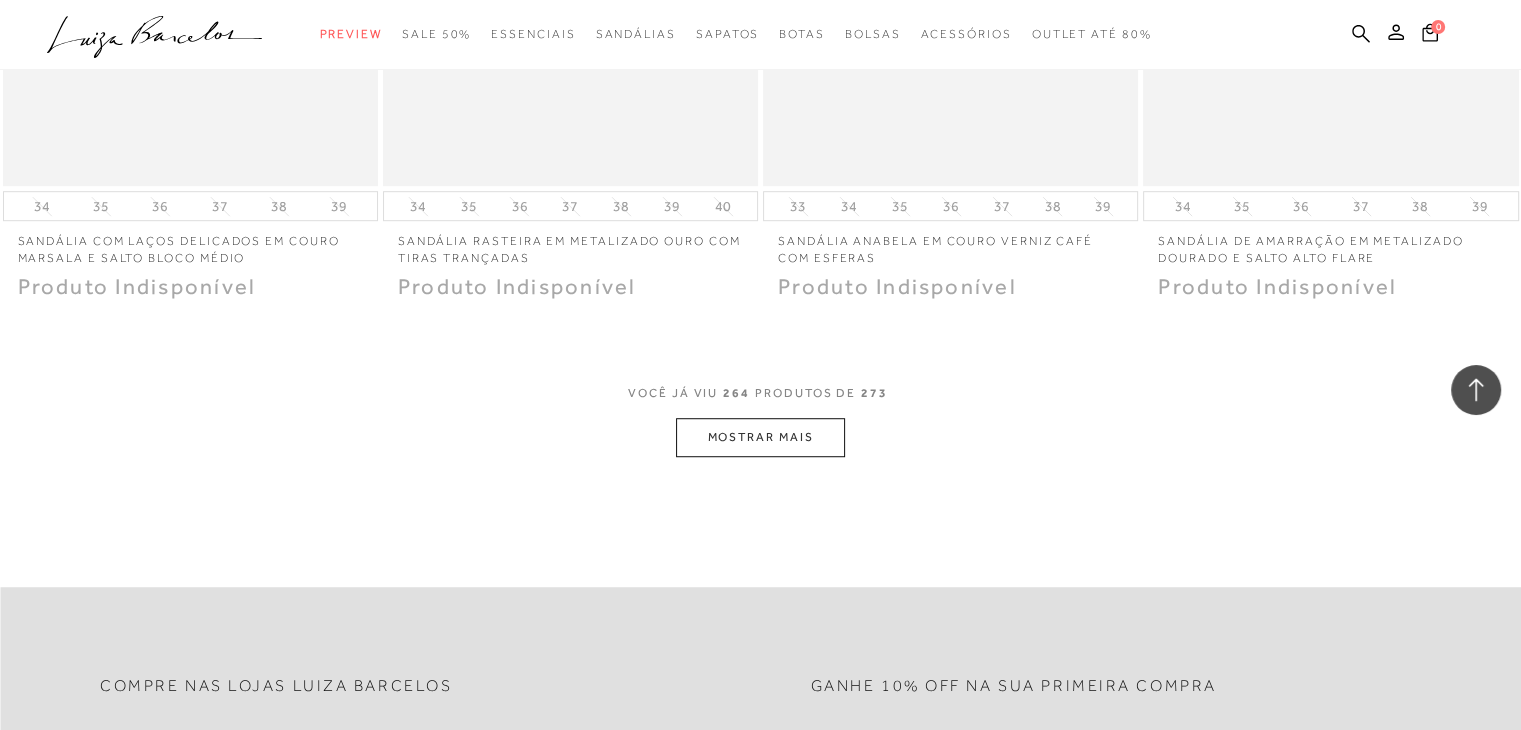 click on "MOSTRAR MAIS" at bounding box center [760, 437] 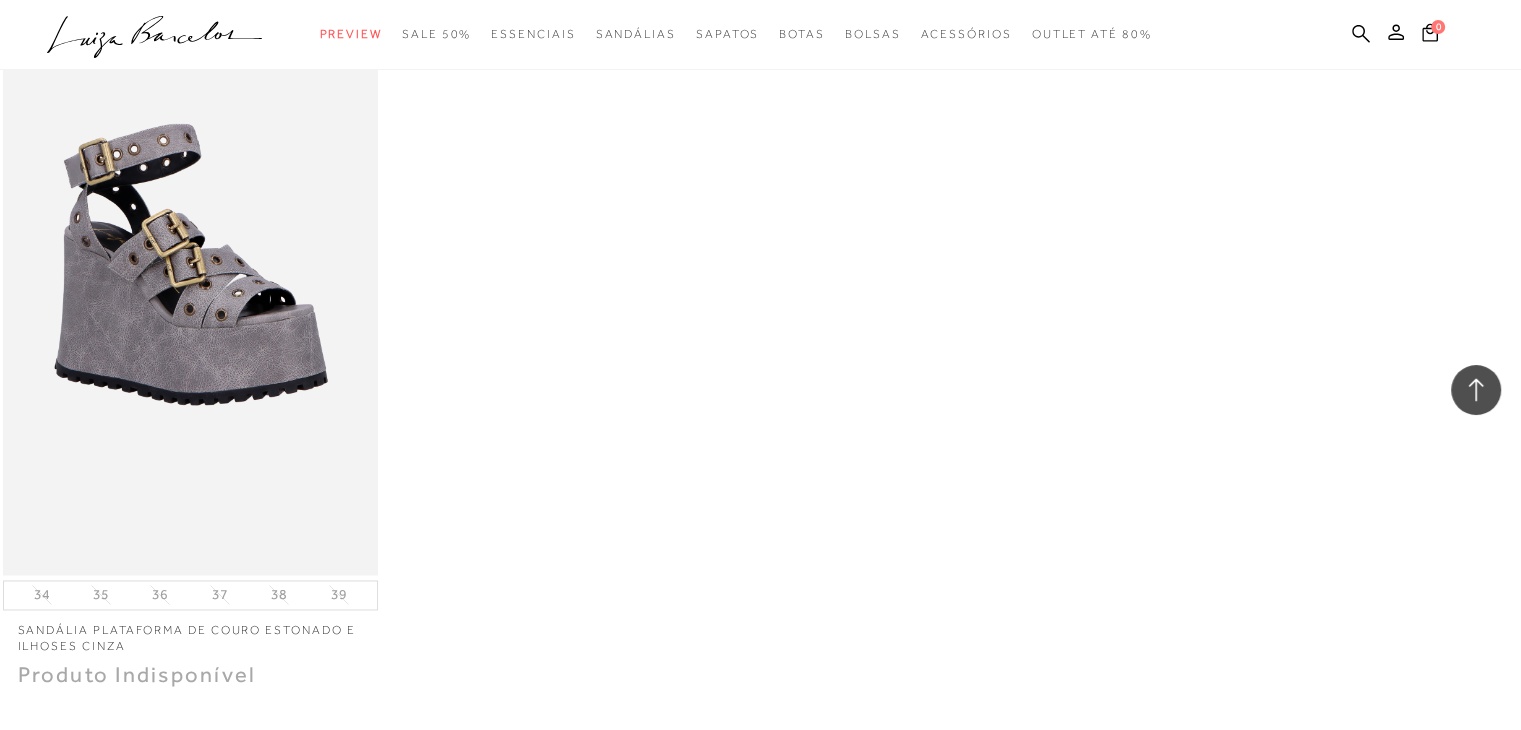 scroll, scrollTop: 48976, scrollLeft: 0, axis: vertical 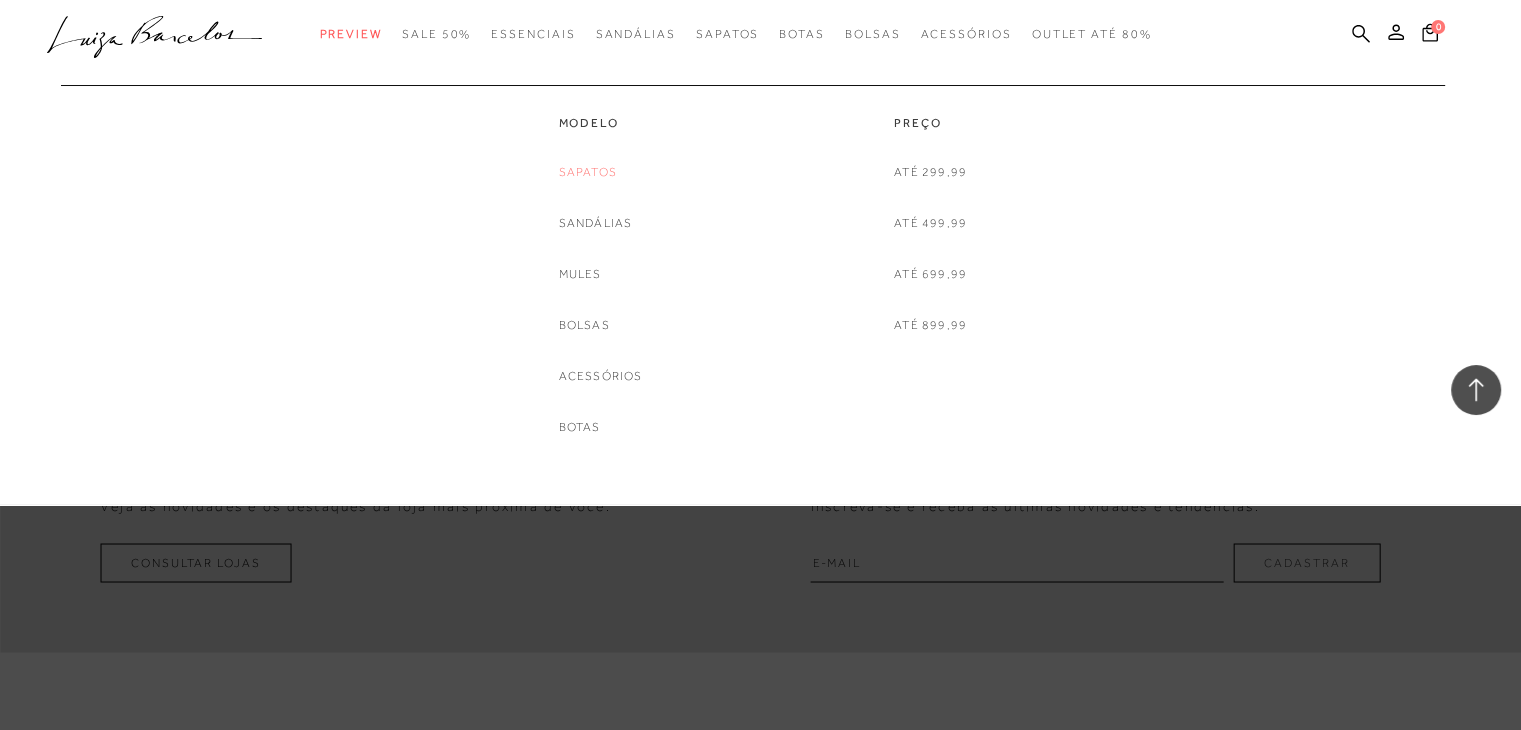 click on "Sapatos" at bounding box center (588, 172) 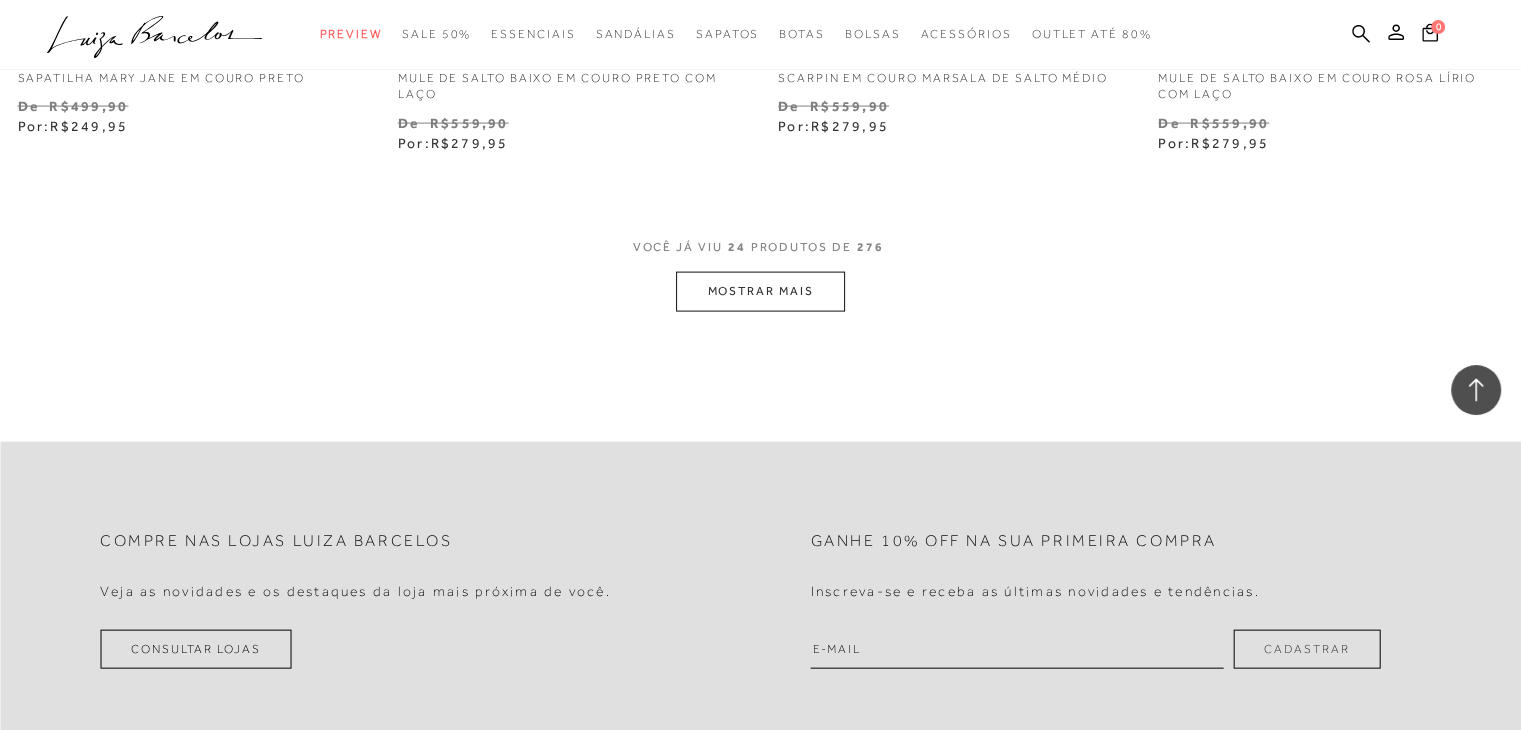 scroll, scrollTop: 4100, scrollLeft: 0, axis: vertical 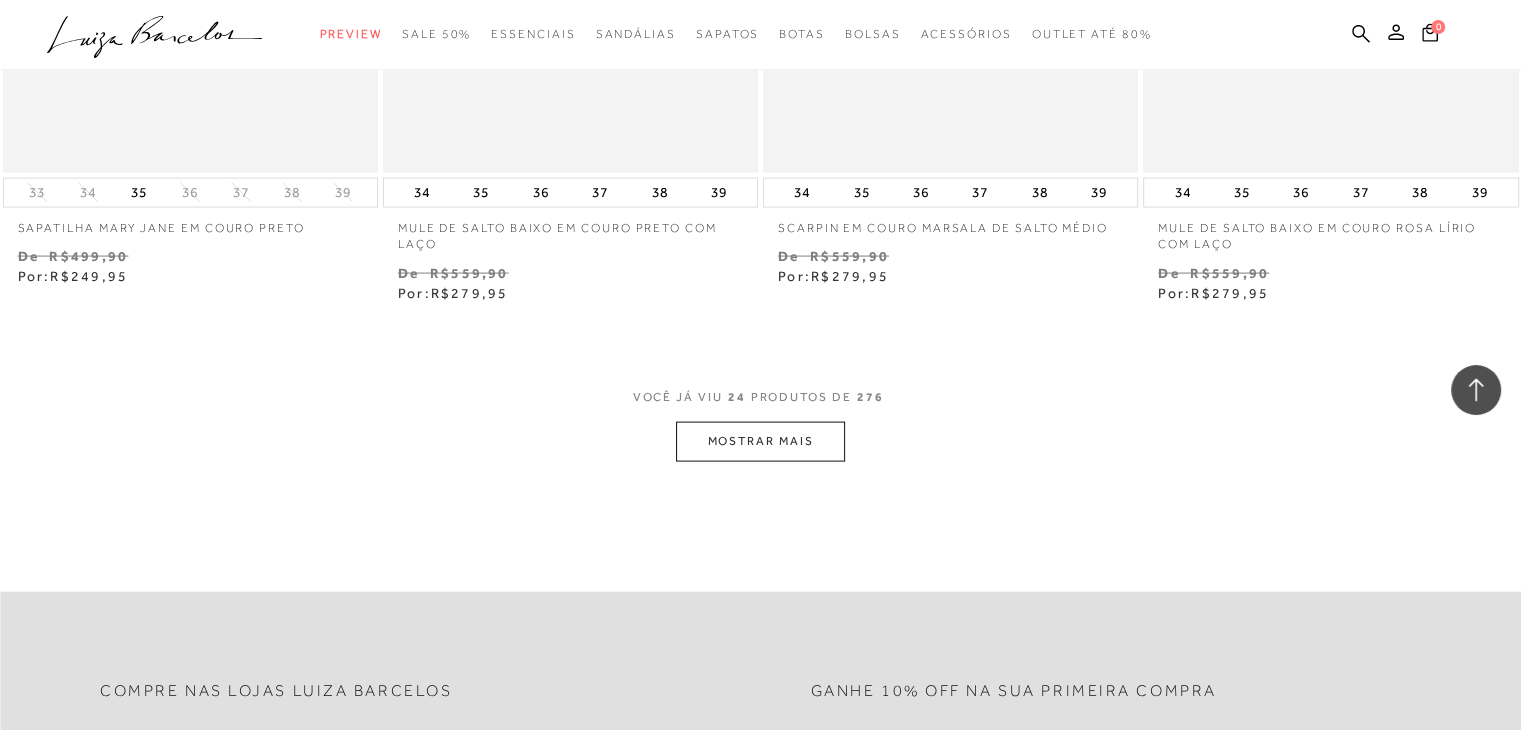 click on "MOSTRAR MAIS" at bounding box center (760, 441) 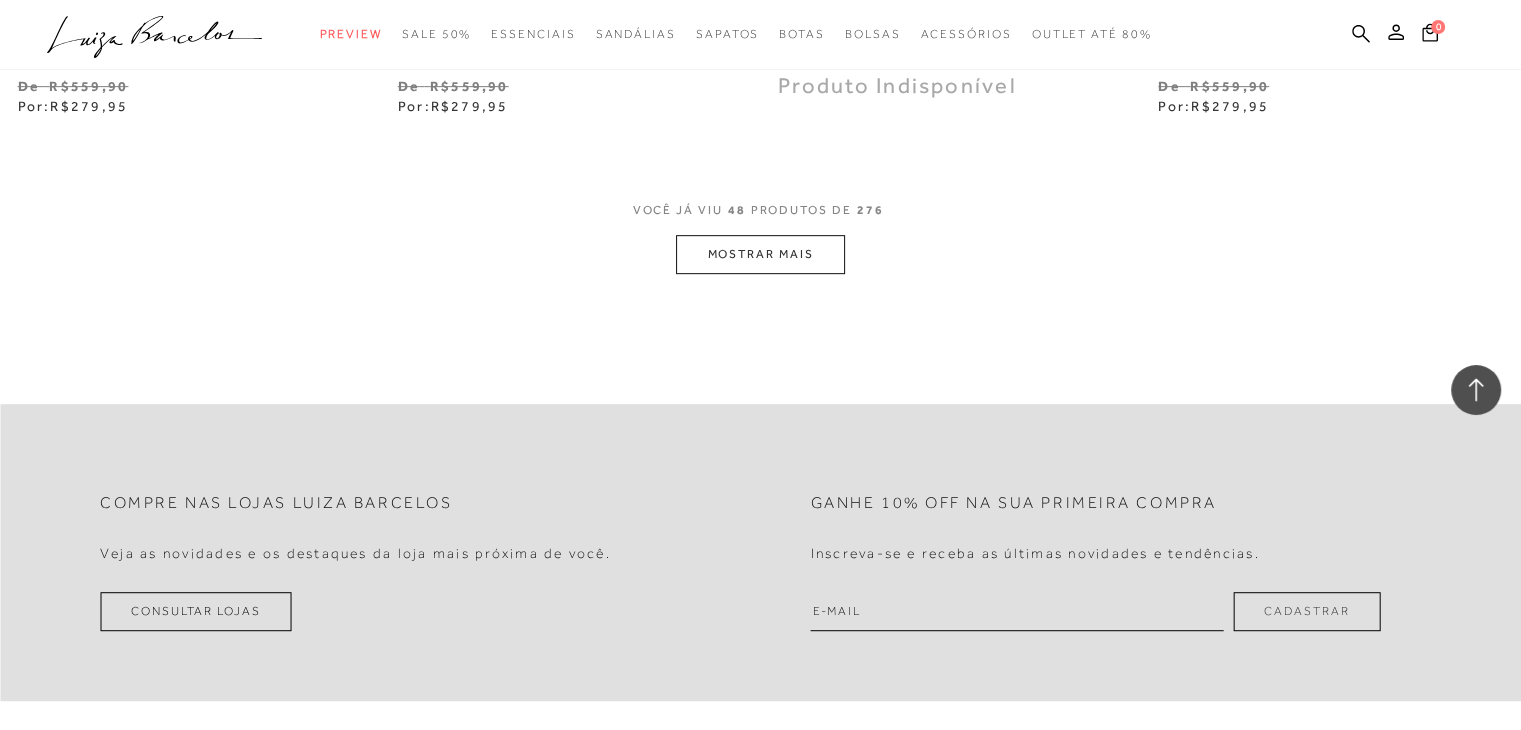 scroll, scrollTop: 8600, scrollLeft: 0, axis: vertical 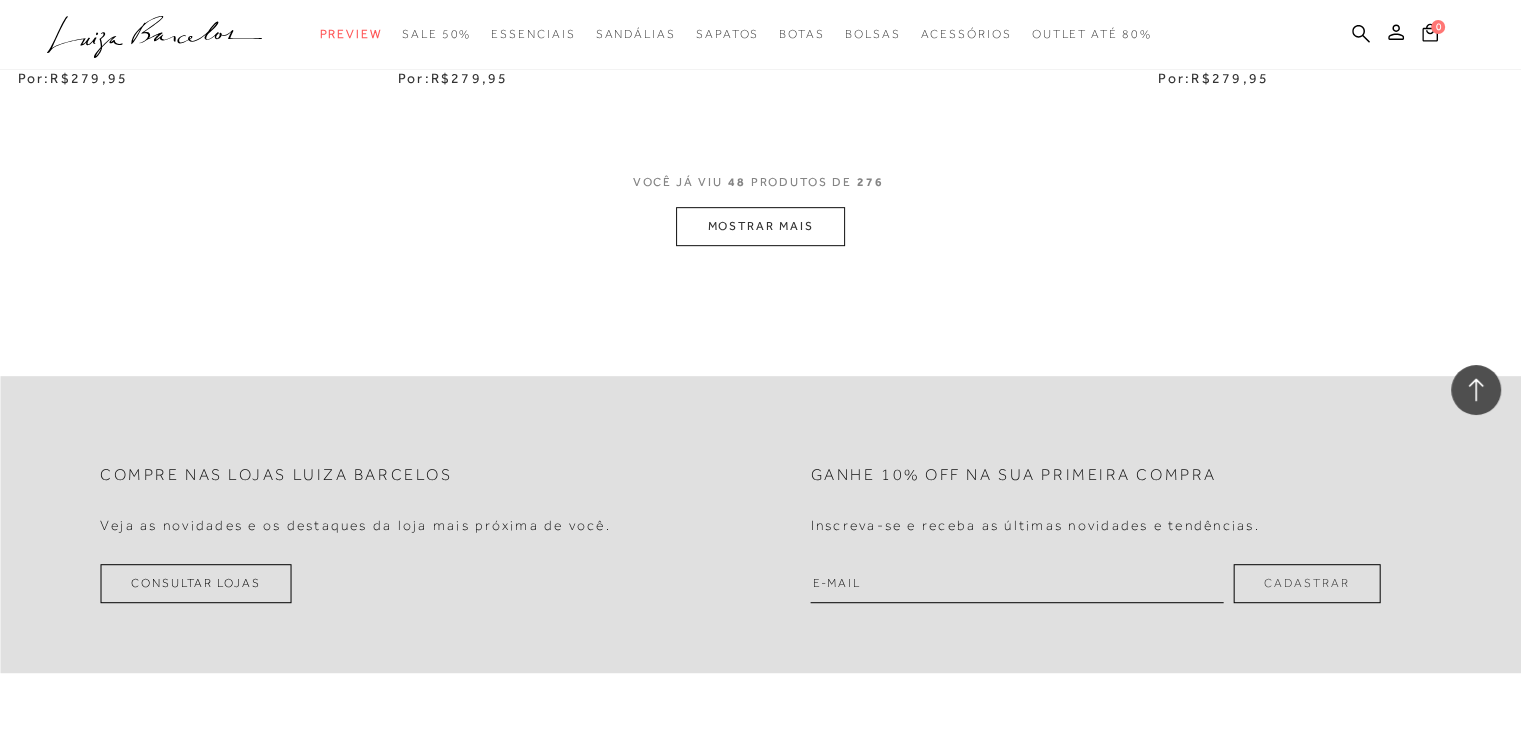 click on "MOSTRAR MAIS" at bounding box center [760, 226] 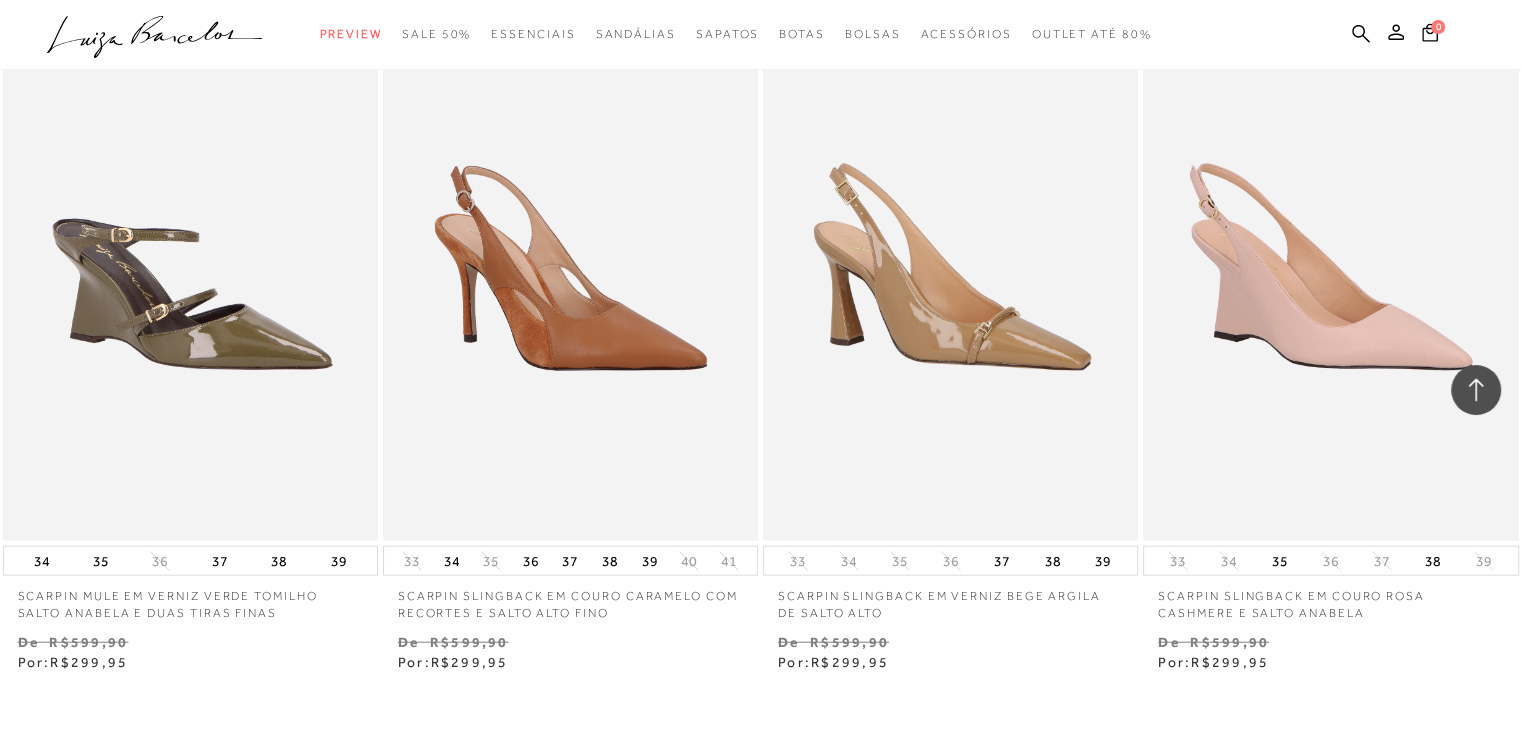 scroll, scrollTop: 12800, scrollLeft: 0, axis: vertical 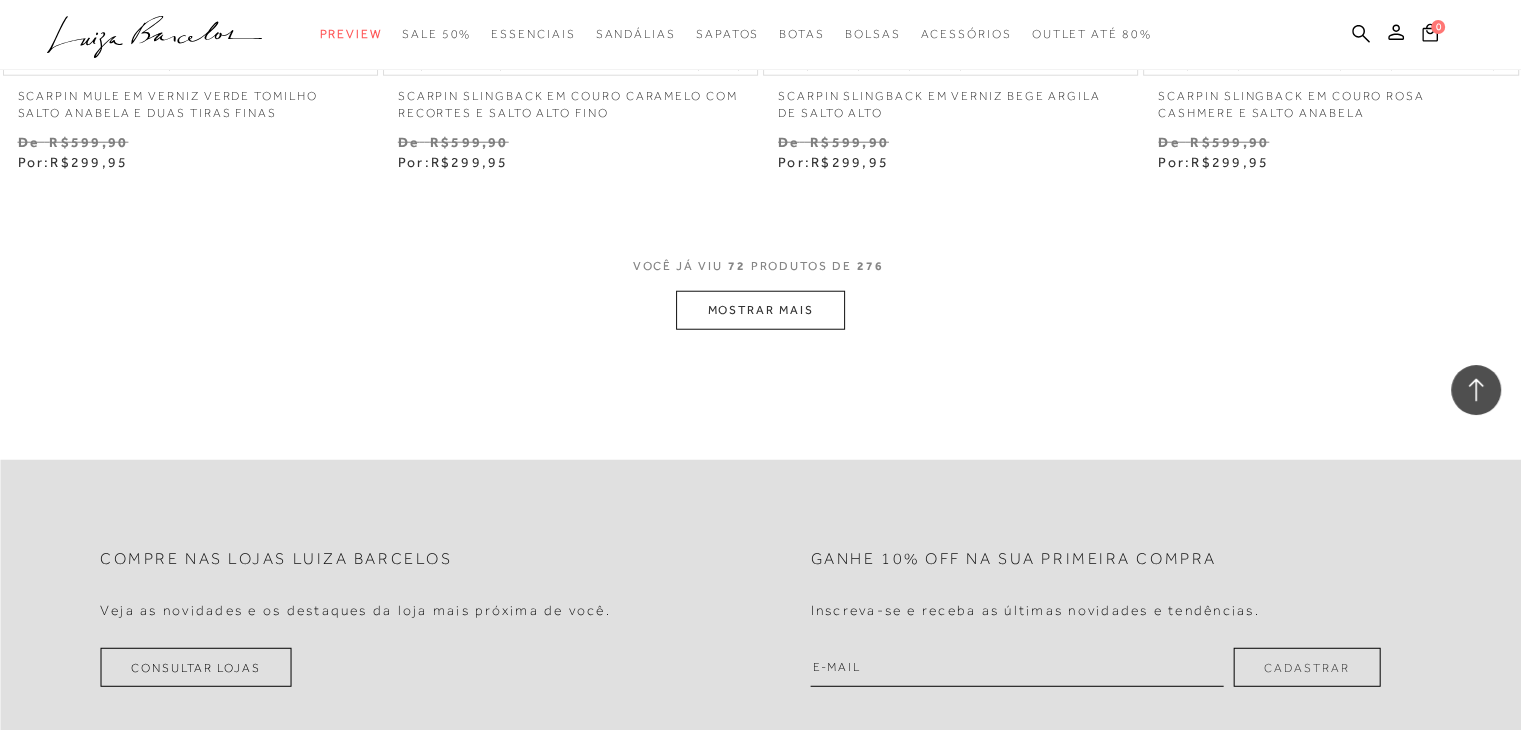 click on "MOSTRAR MAIS" at bounding box center [760, 310] 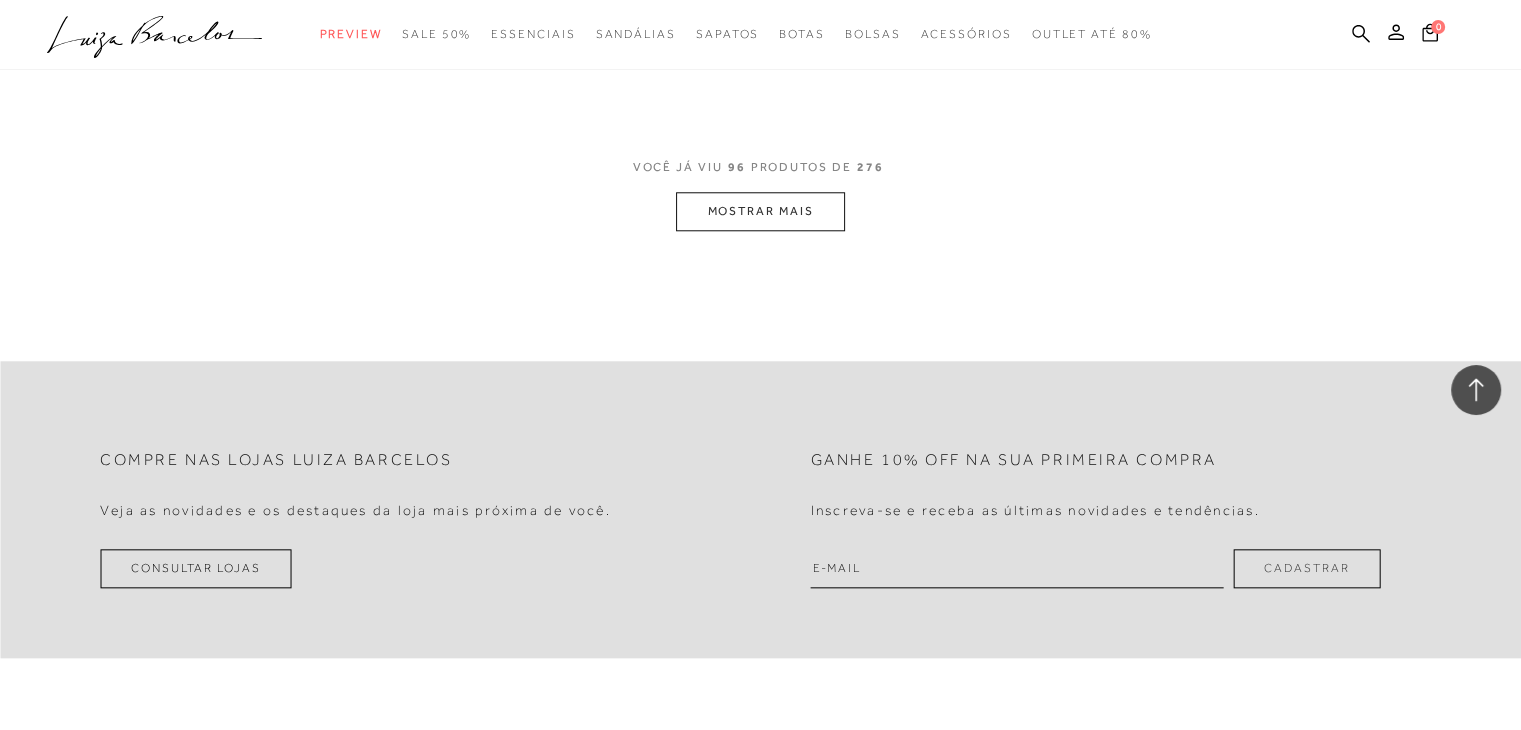 scroll, scrollTop: 17200, scrollLeft: 0, axis: vertical 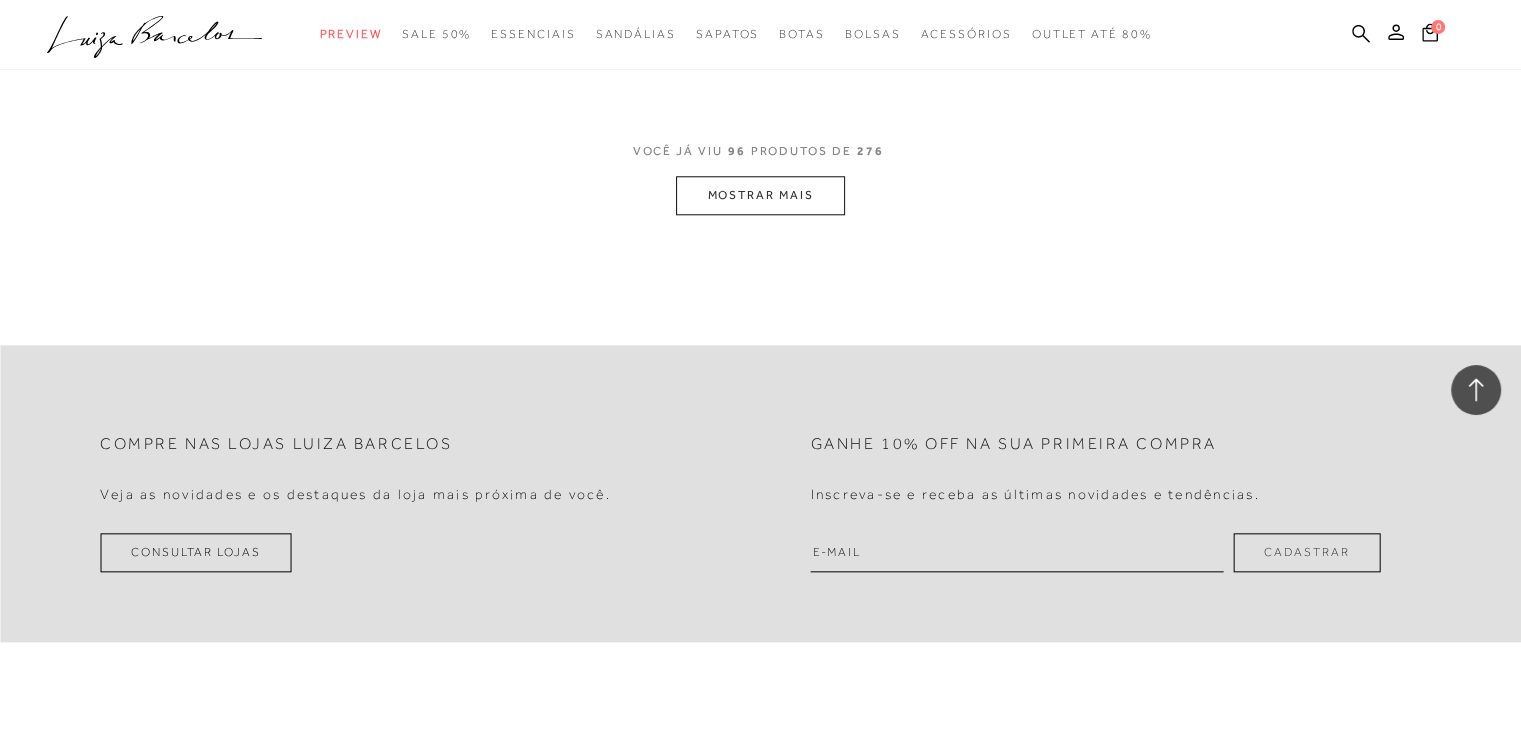 click on "MOSTRAR MAIS" at bounding box center (760, 195) 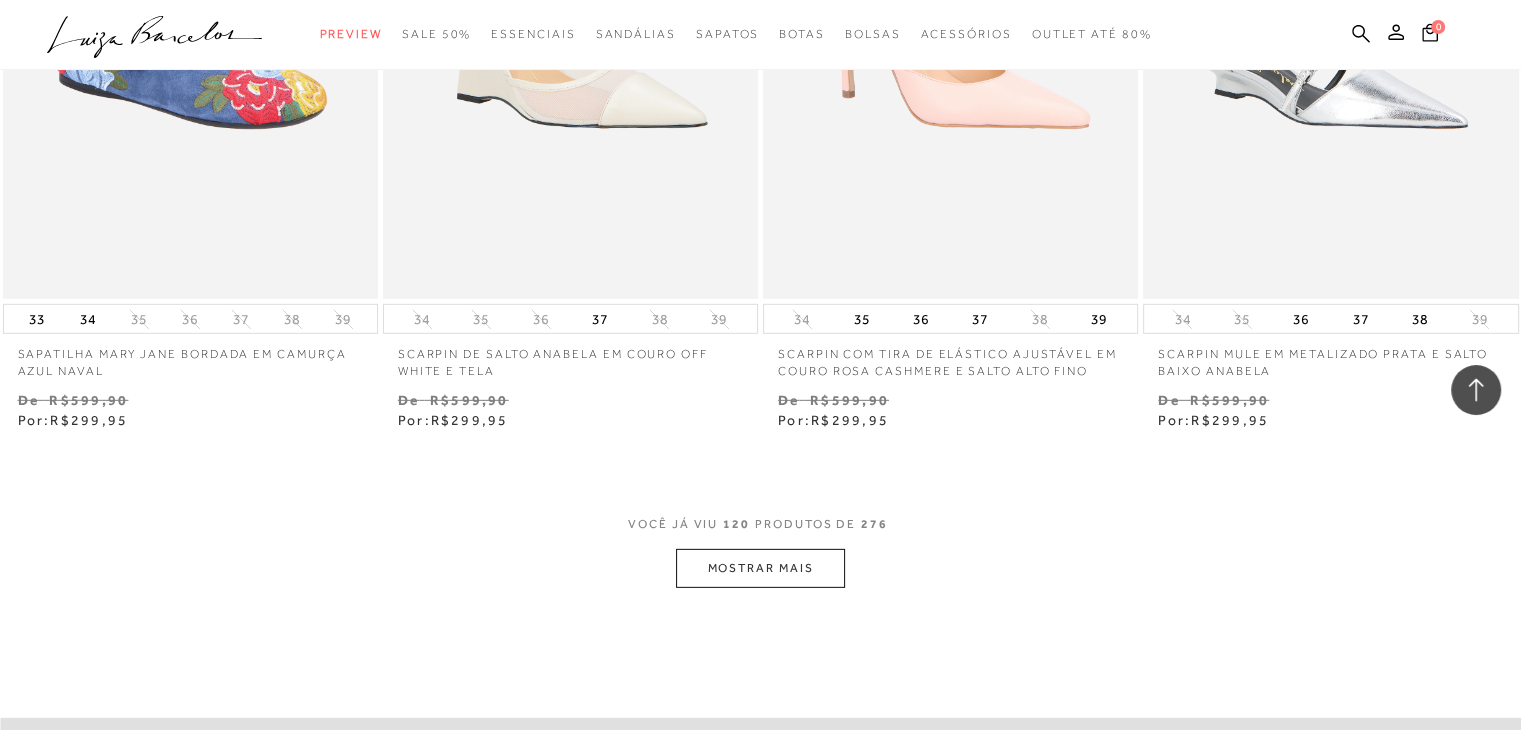 scroll, scrollTop: 21200, scrollLeft: 0, axis: vertical 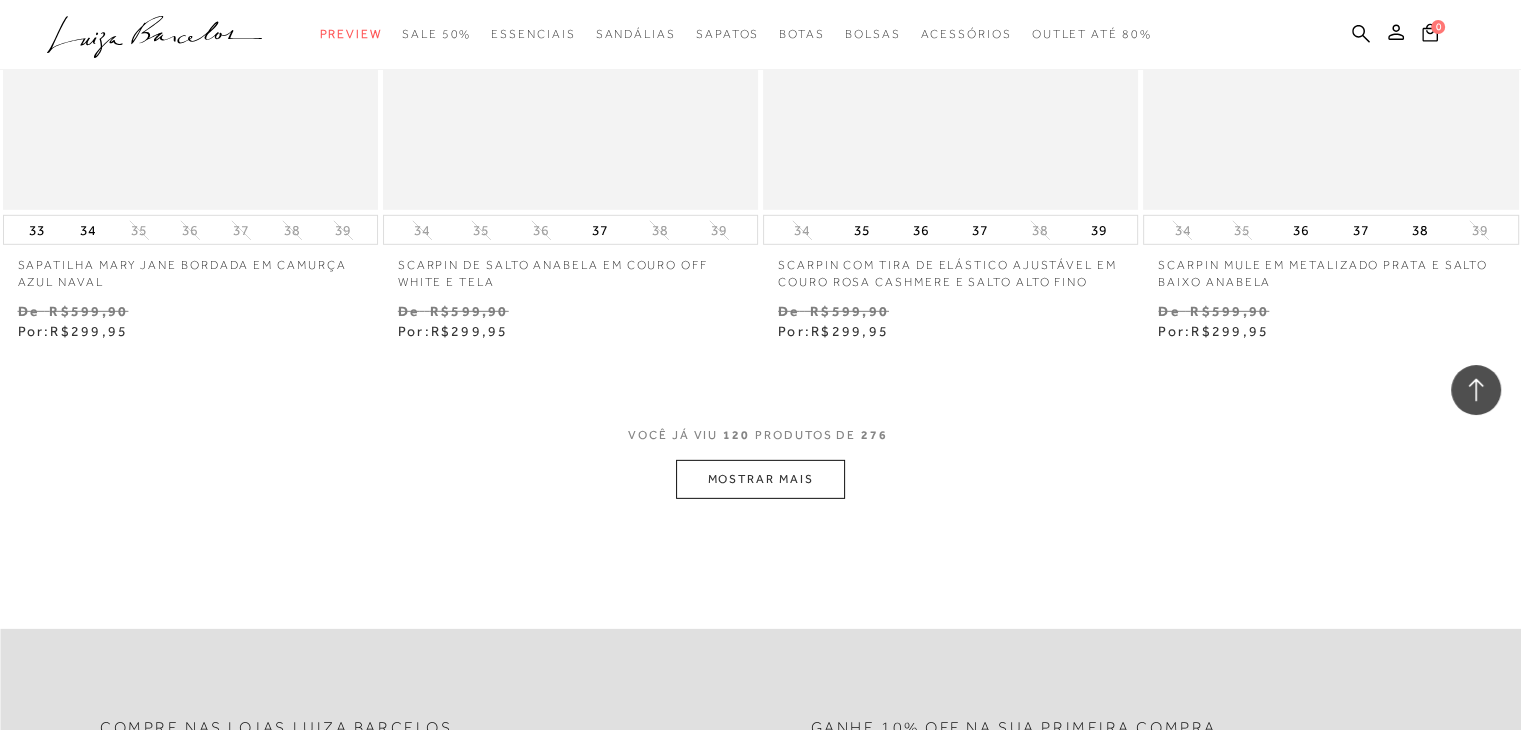 click on "MOSTRAR MAIS" at bounding box center [760, 479] 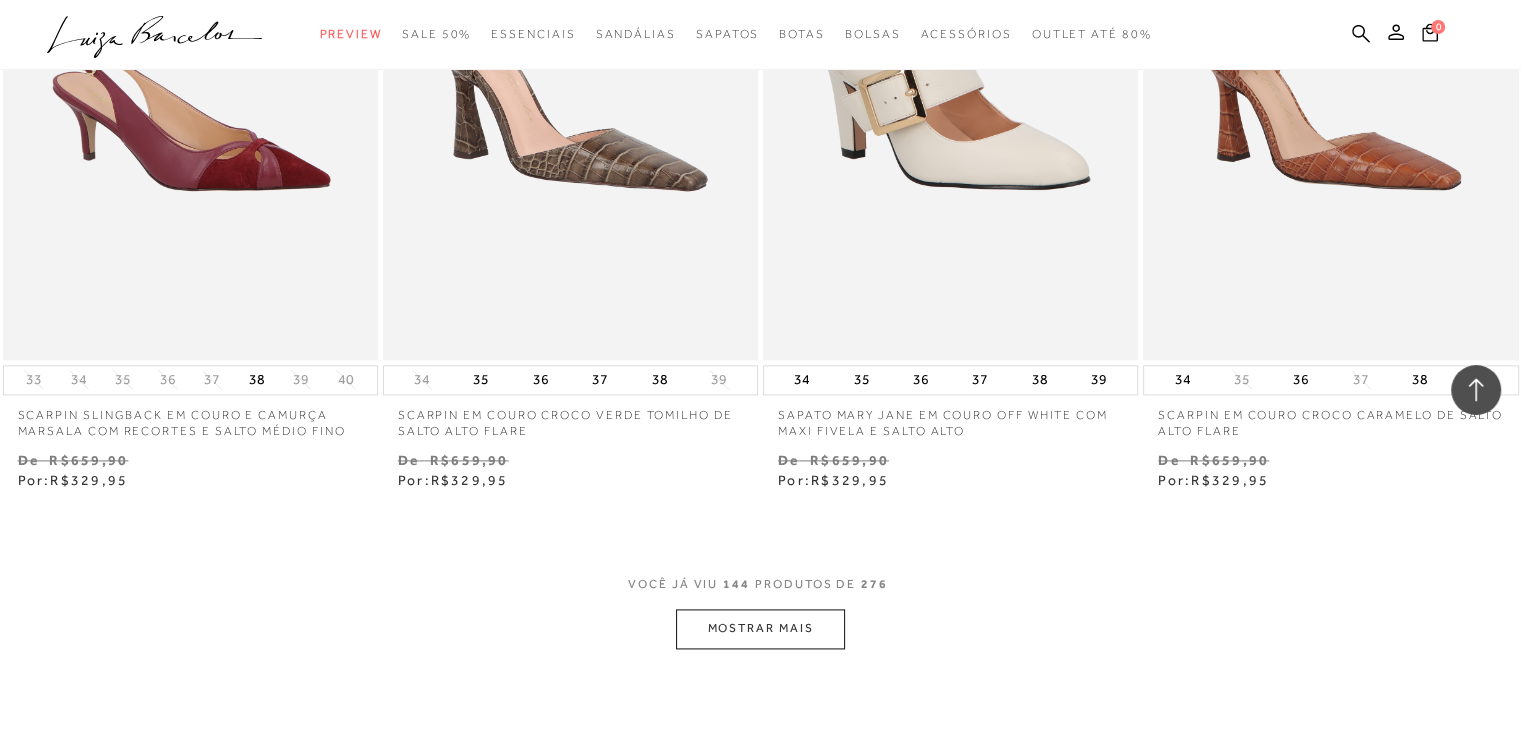 scroll, scrollTop: 25500, scrollLeft: 0, axis: vertical 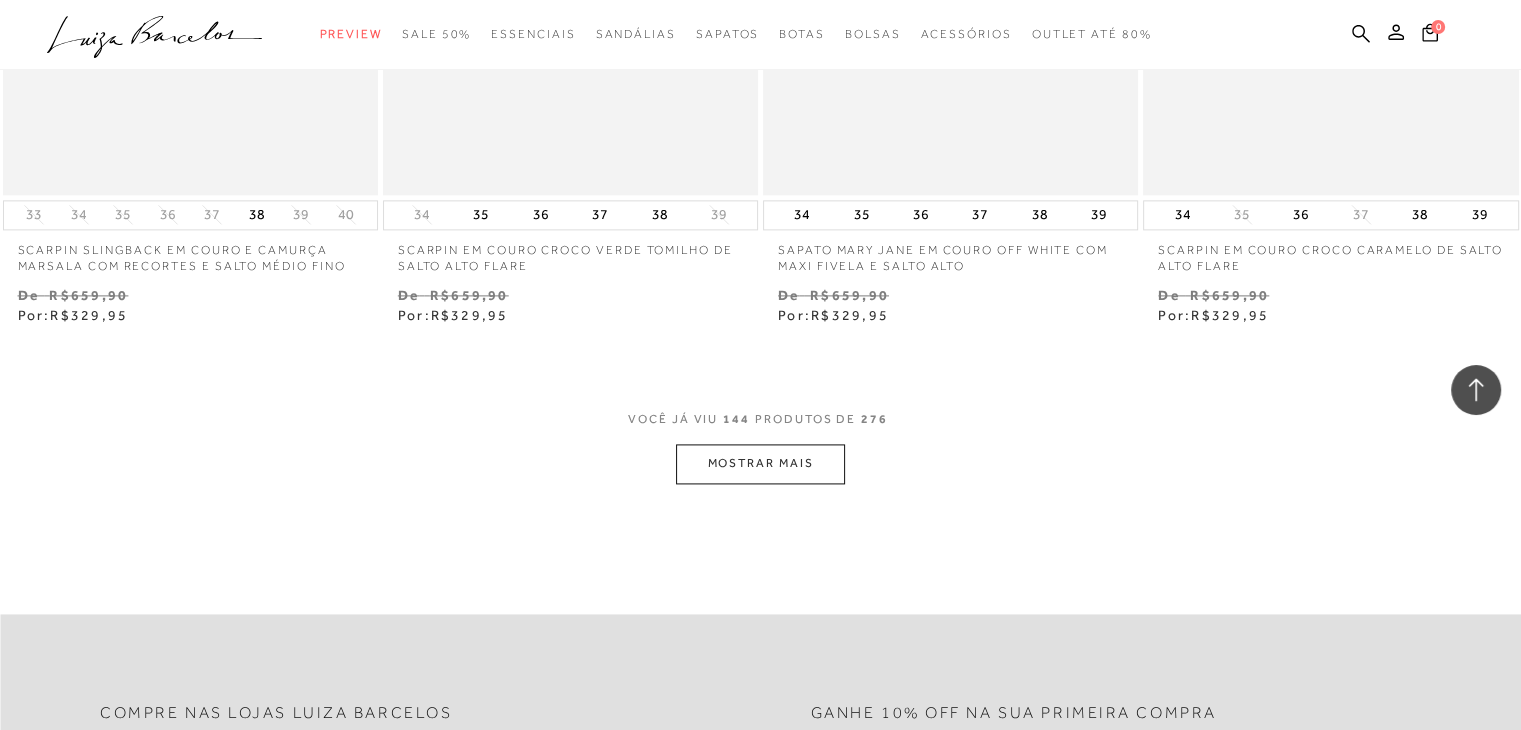 click on "MOSTRAR MAIS" at bounding box center [760, 463] 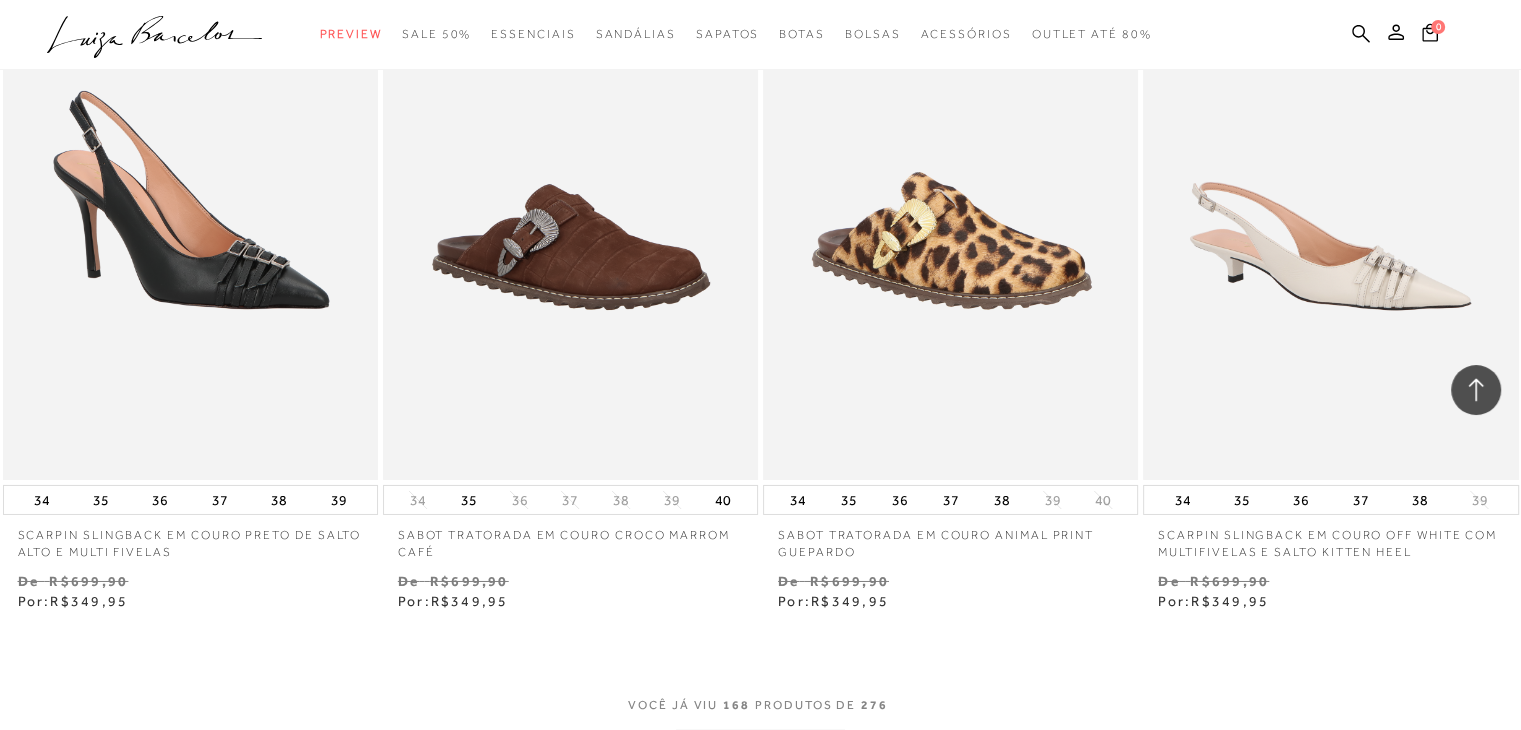 scroll, scrollTop: 29900, scrollLeft: 0, axis: vertical 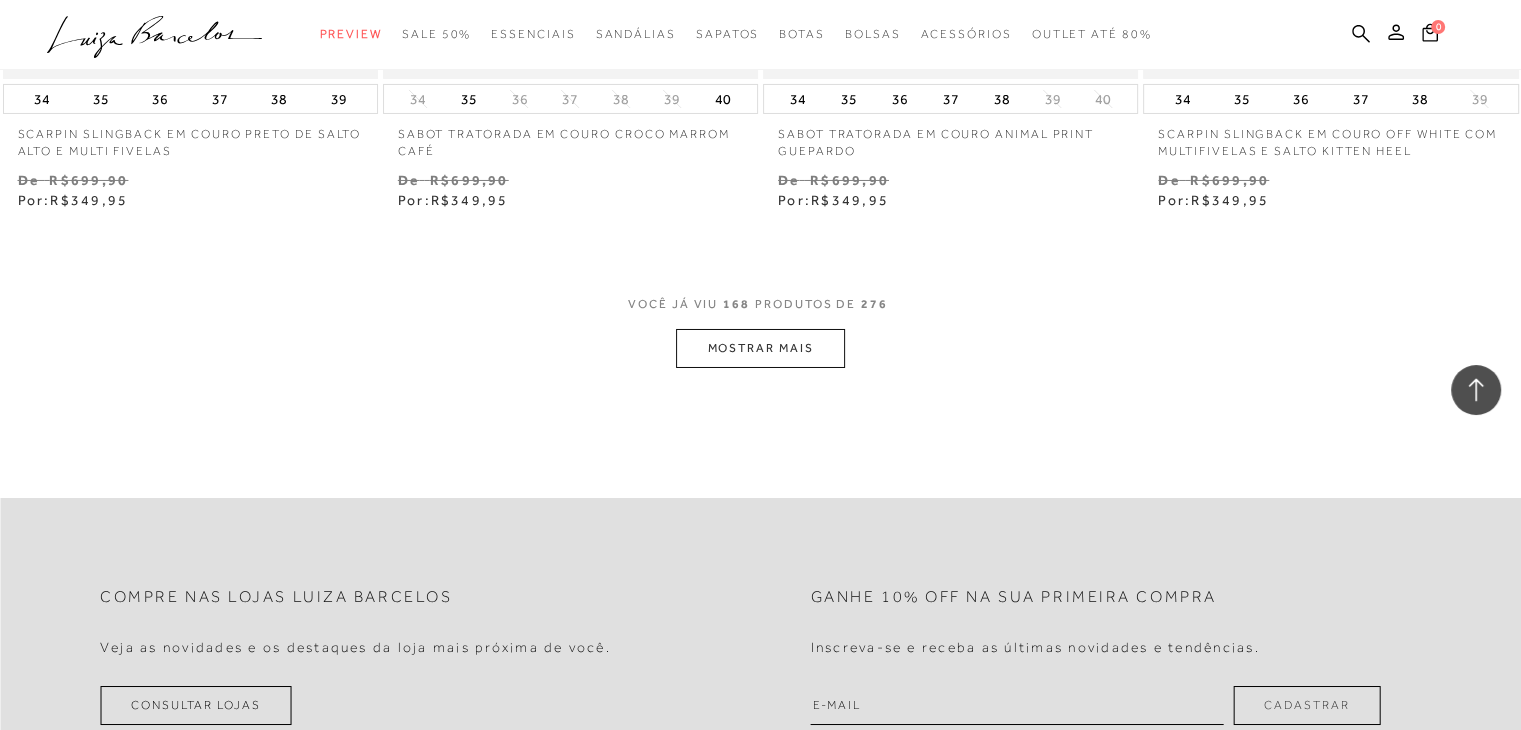 click on "MOSTRAR MAIS" at bounding box center [760, 348] 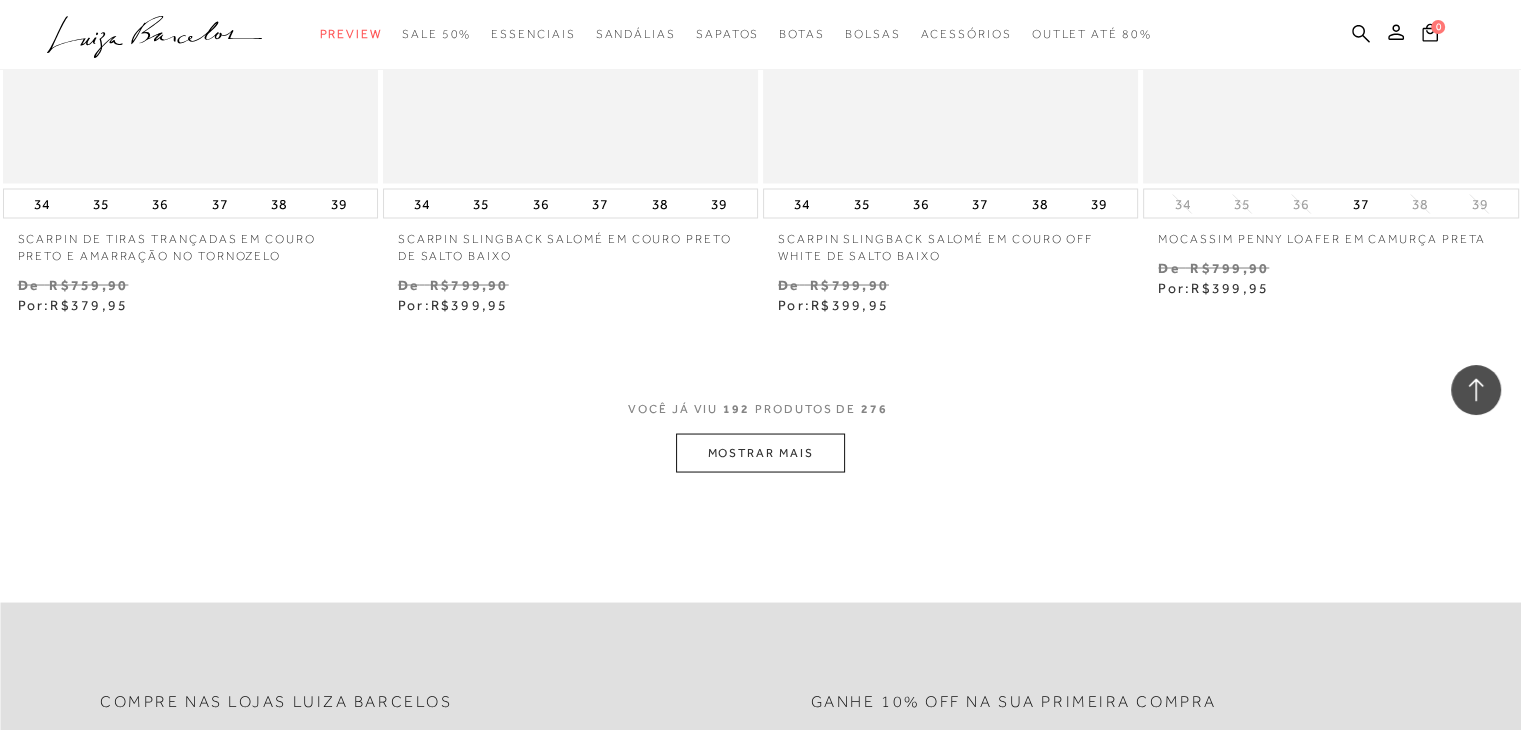scroll, scrollTop: 34200, scrollLeft: 0, axis: vertical 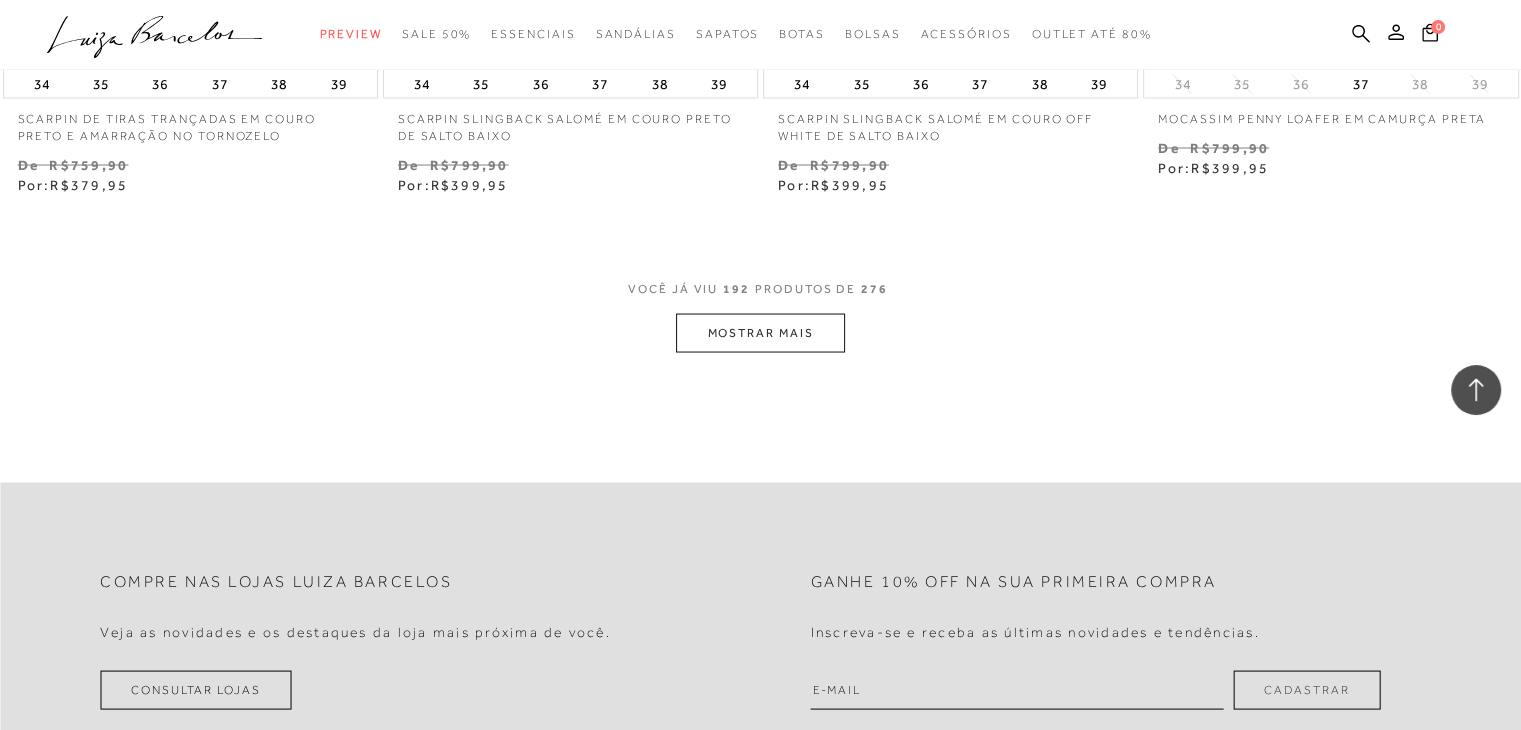 click on "MOSTRAR MAIS" at bounding box center [760, 332] 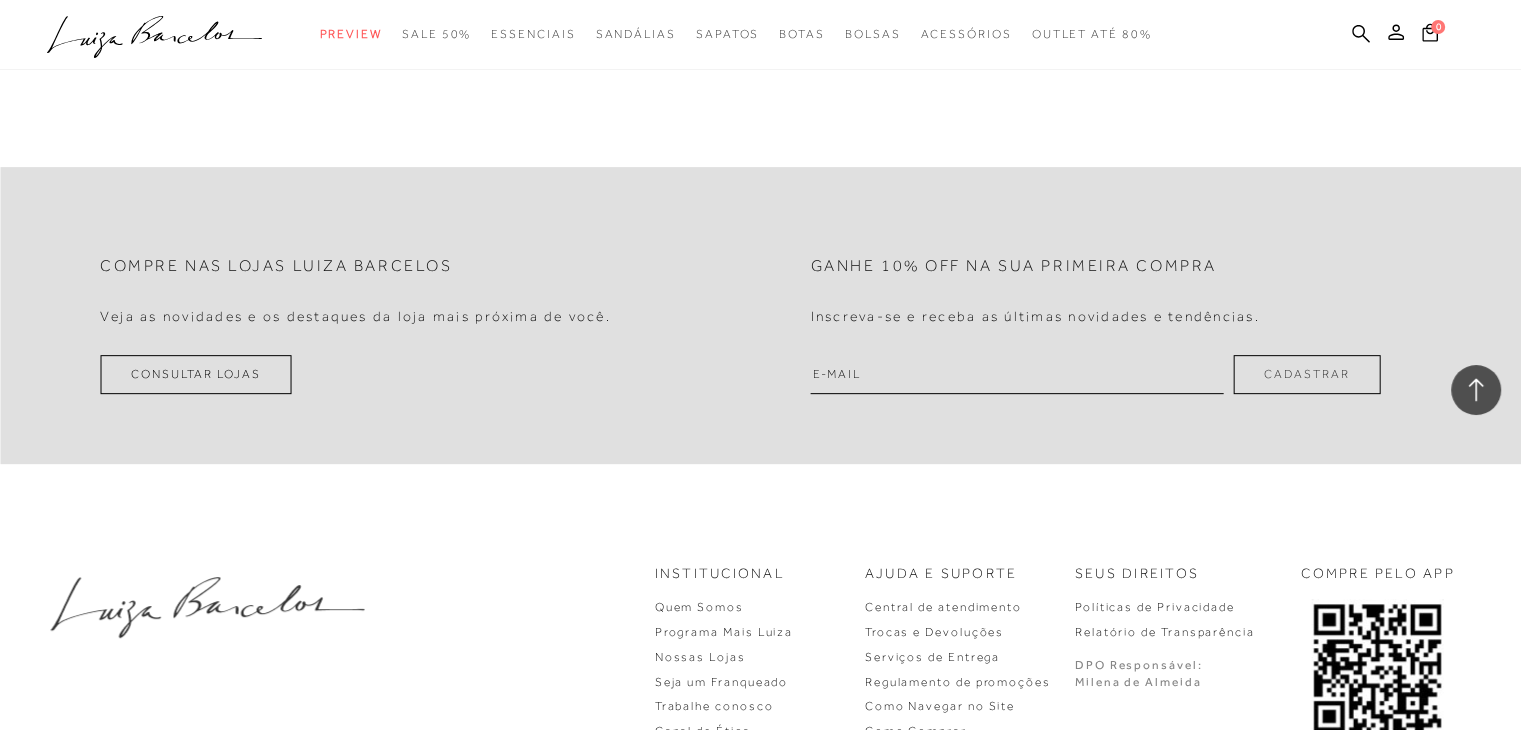scroll, scrollTop: 38400, scrollLeft: 0, axis: vertical 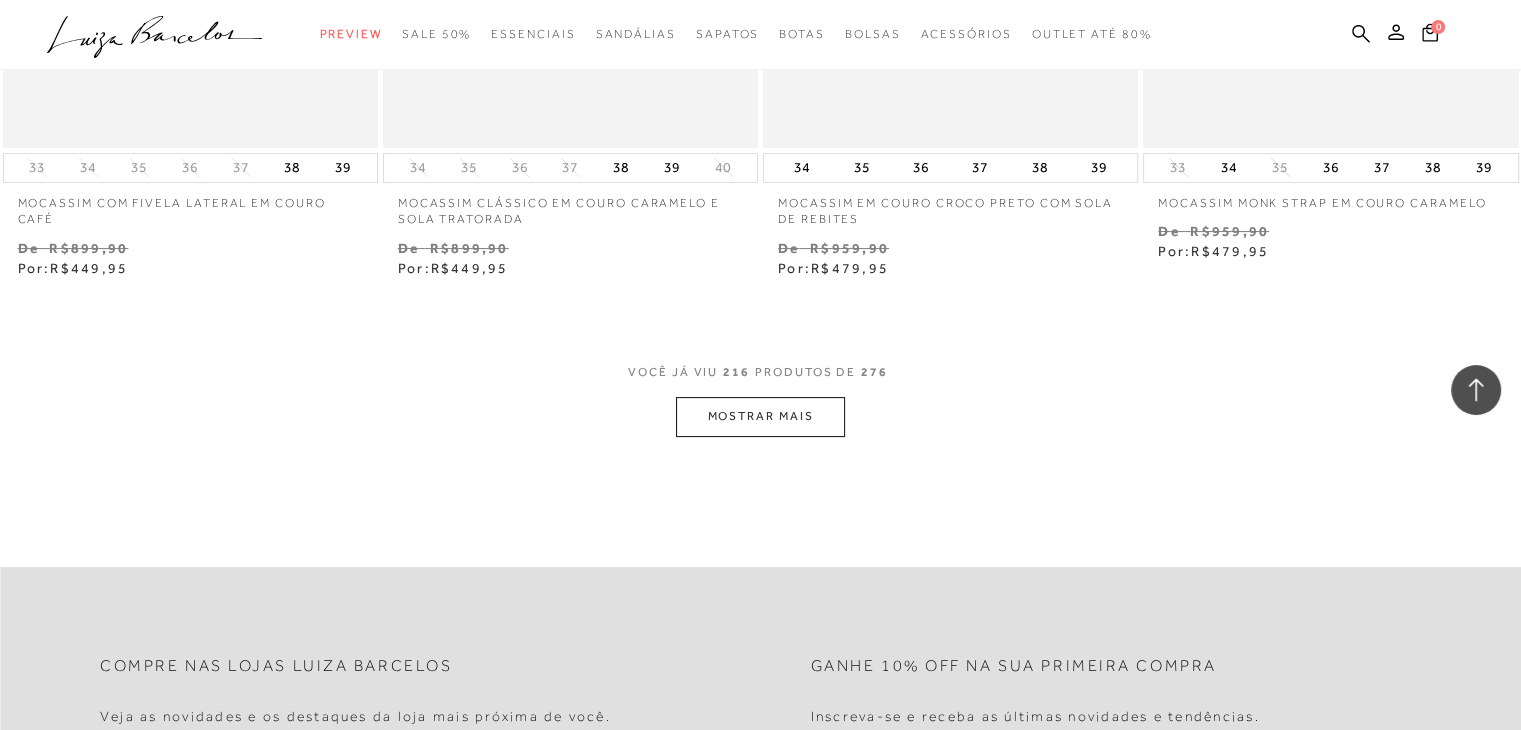 click on "MOSTRAR MAIS" at bounding box center [760, 416] 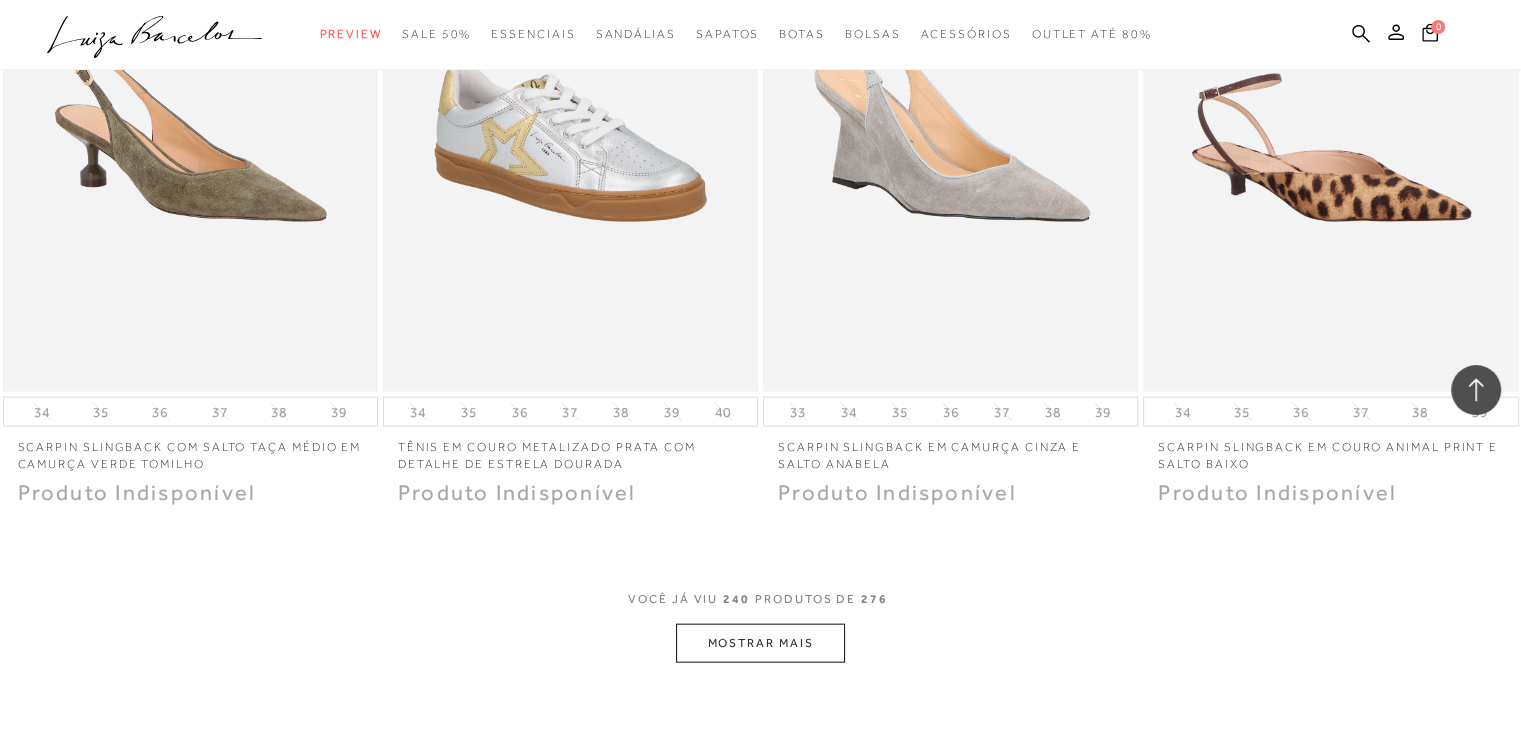 scroll, scrollTop: 42500, scrollLeft: 0, axis: vertical 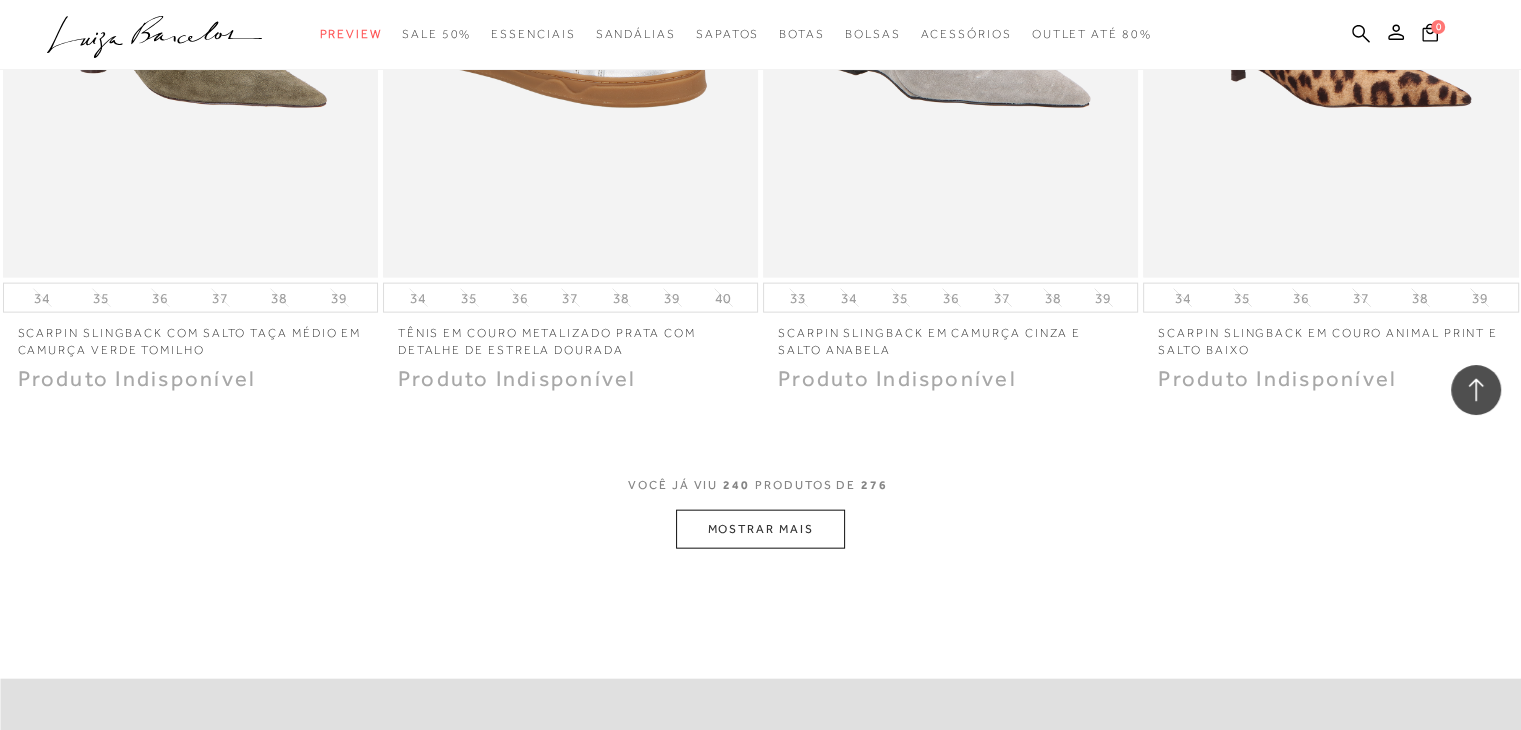 click on "MOSTRAR MAIS" at bounding box center (760, 529) 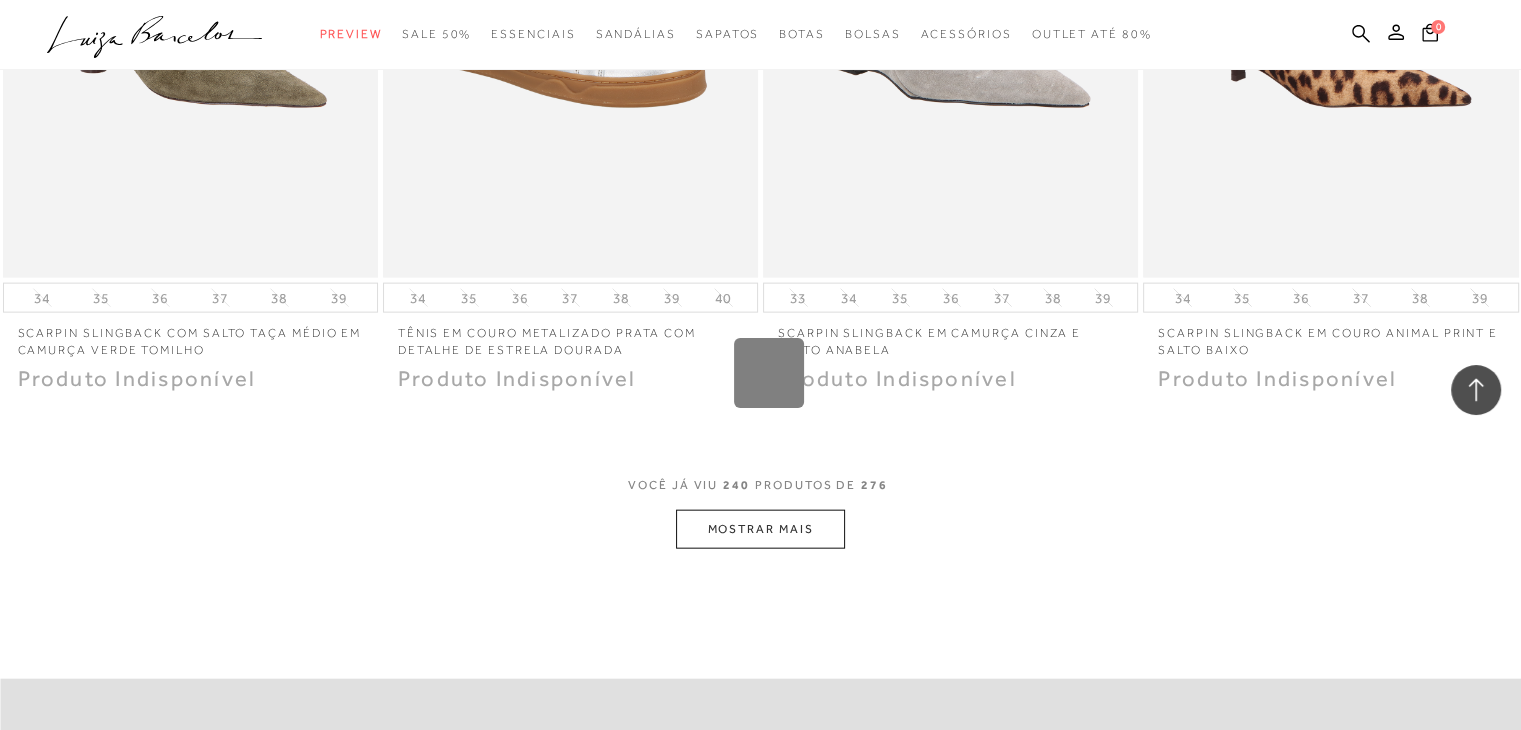 scroll, scrollTop: 42045, scrollLeft: 0, axis: vertical 